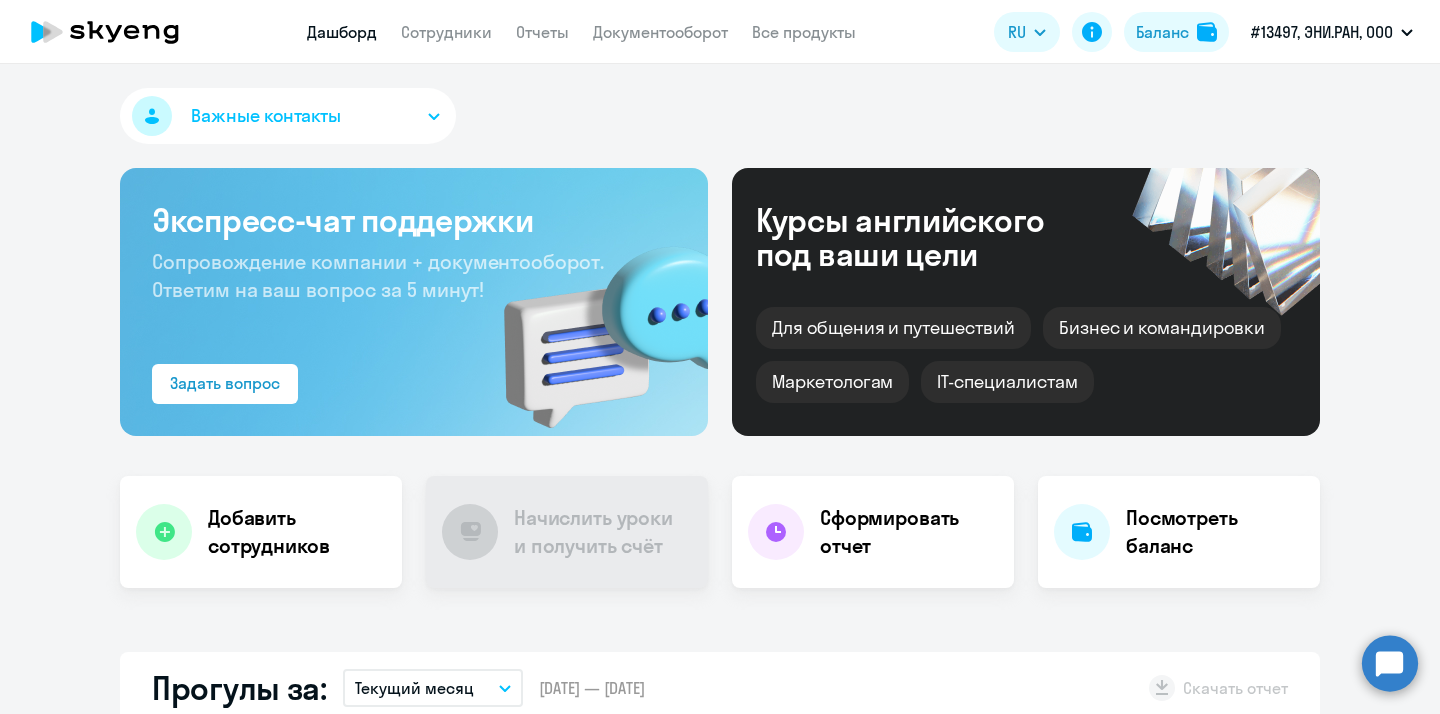 scroll, scrollTop: 0, scrollLeft: 0, axis: both 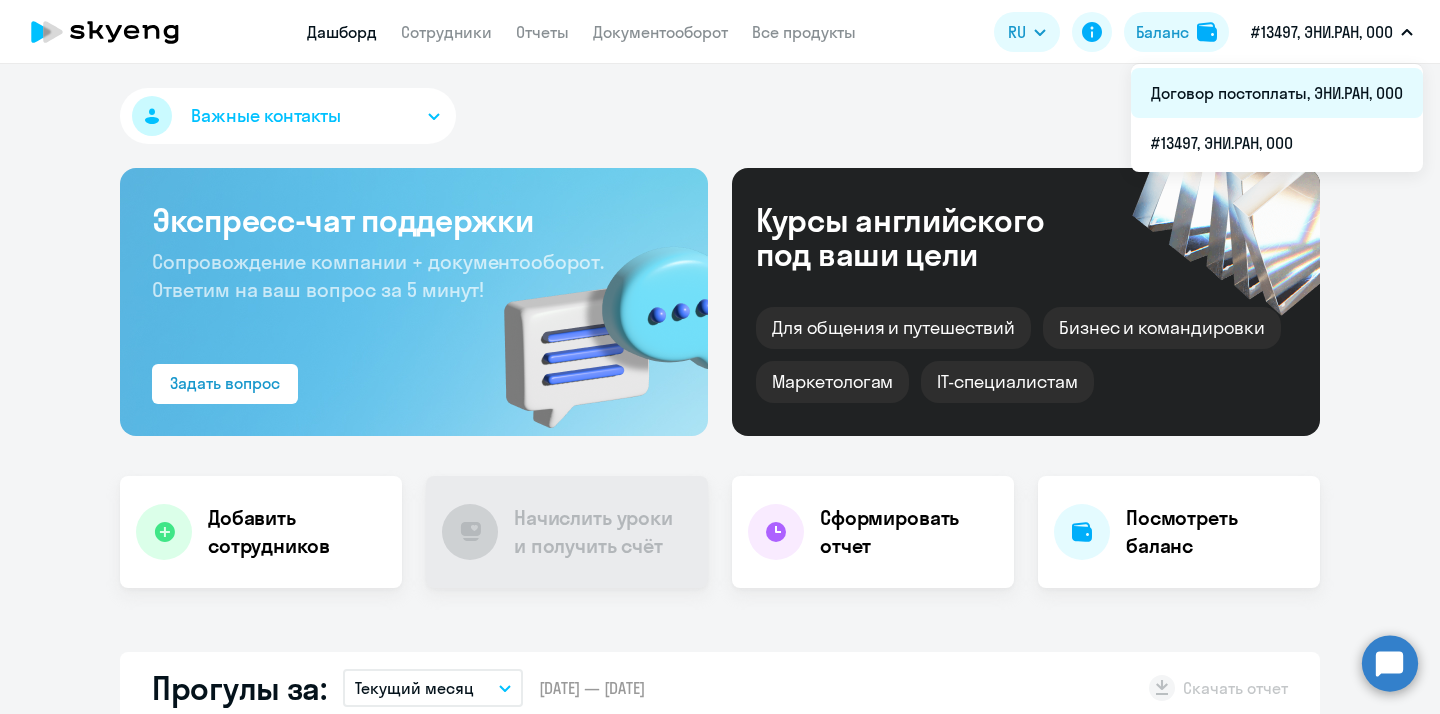click on "Договор постоплаты, [ORGANIZATION]" at bounding box center (1277, 93) 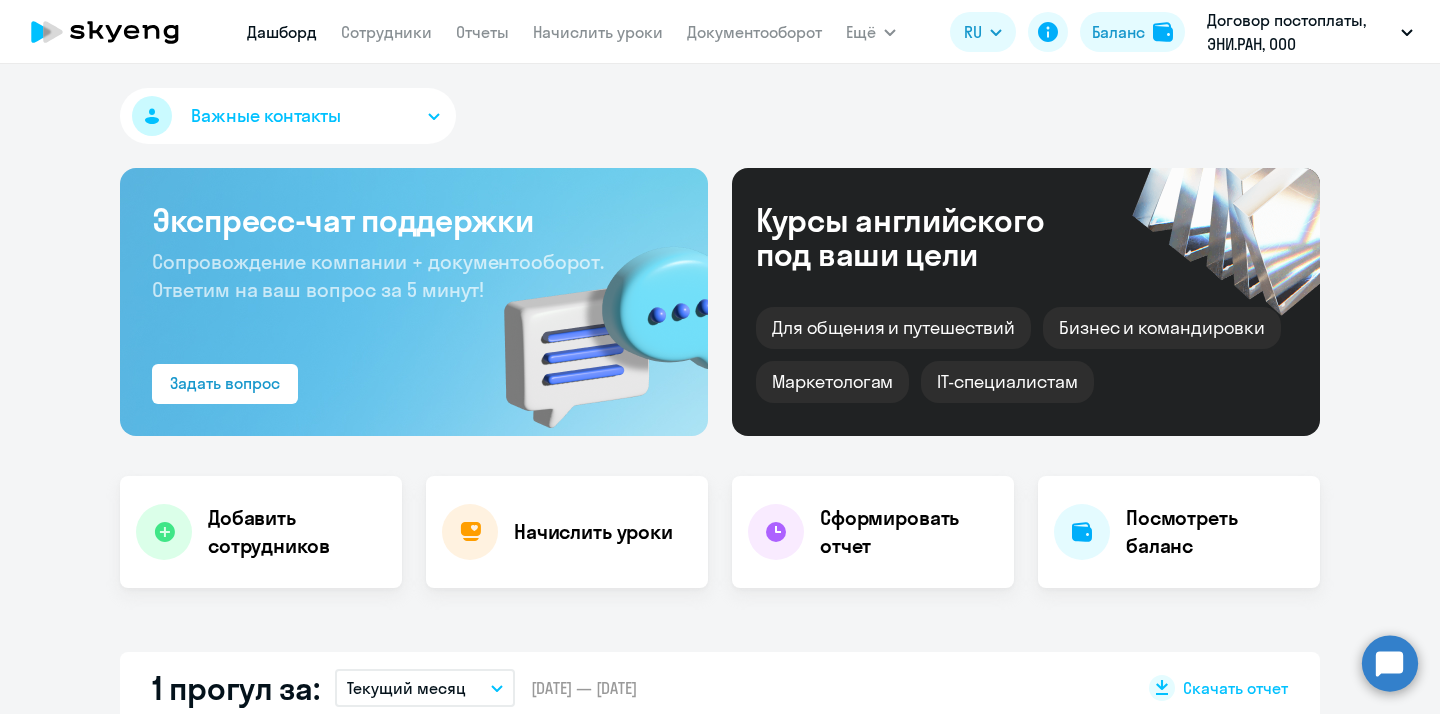 select on "30" 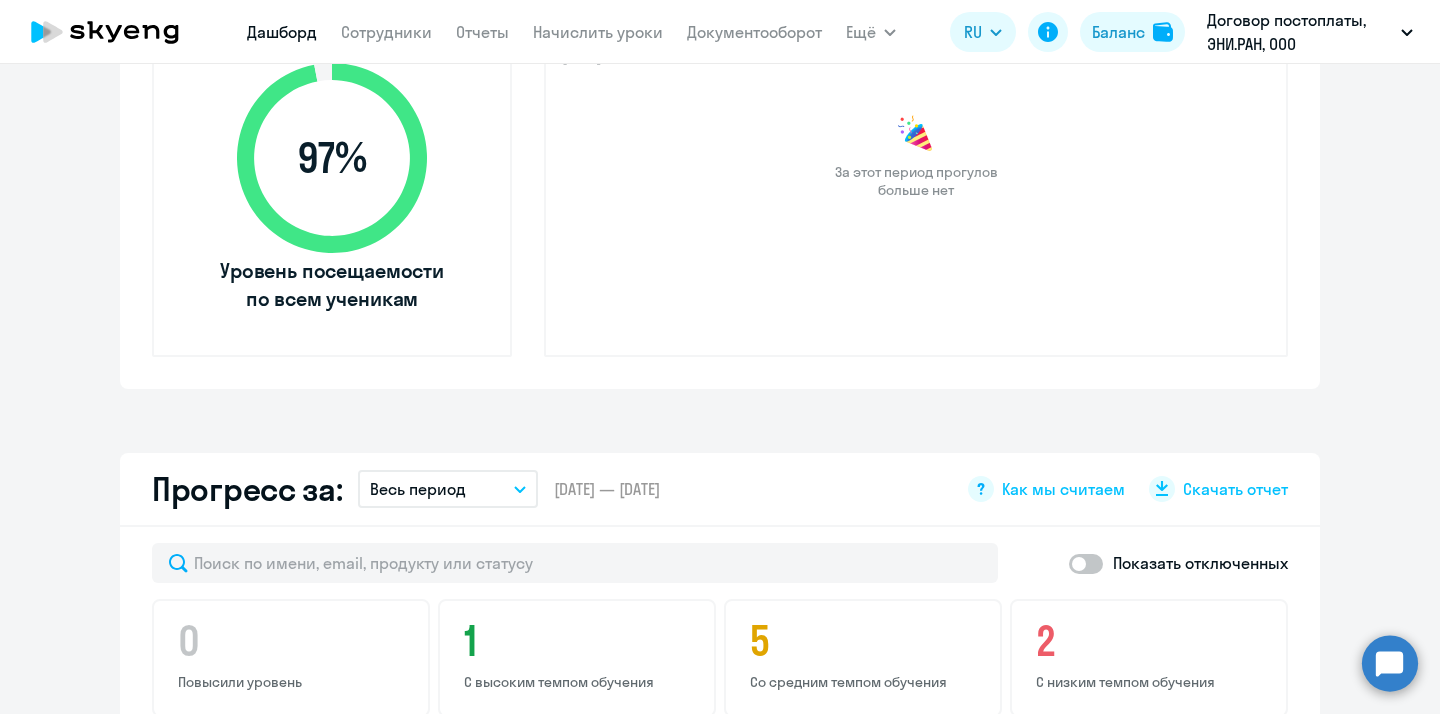 scroll, scrollTop: 1195, scrollLeft: 0, axis: vertical 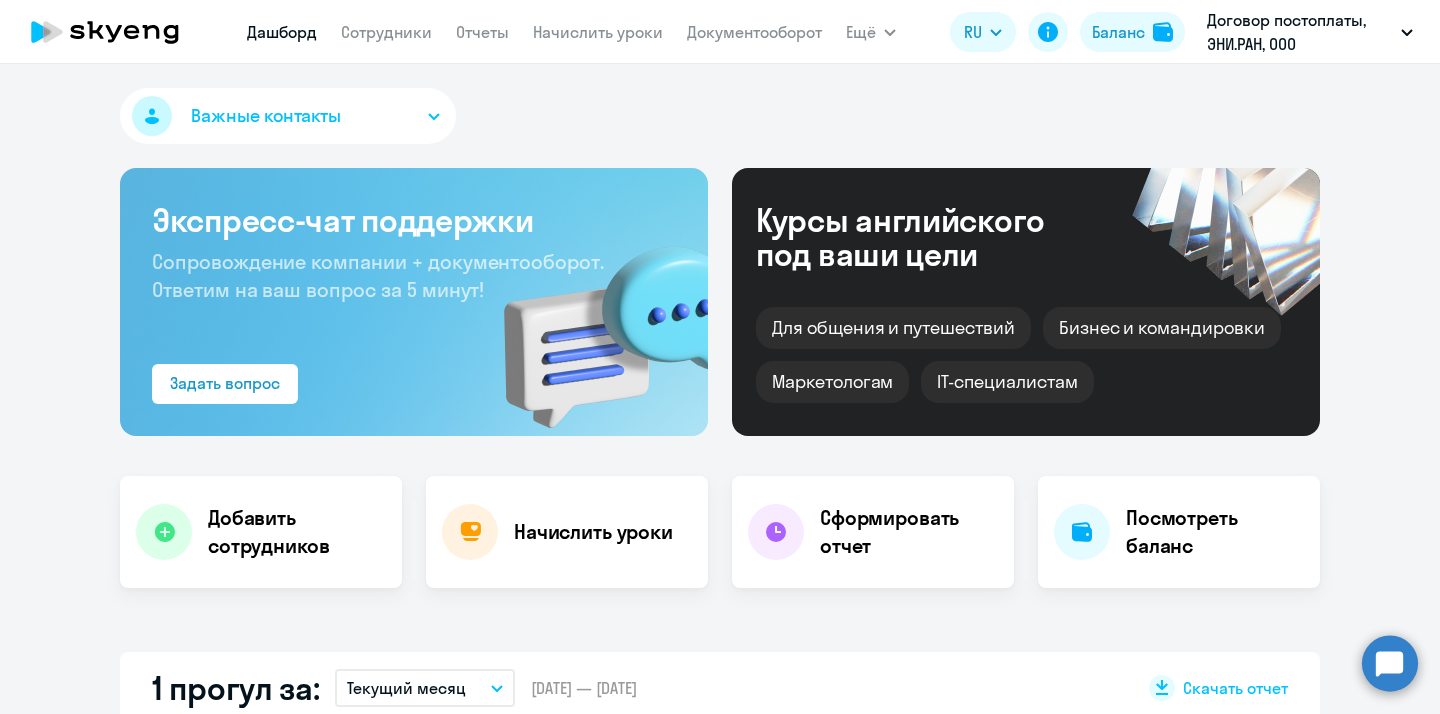 click on "Отчеты" at bounding box center [482, 32] 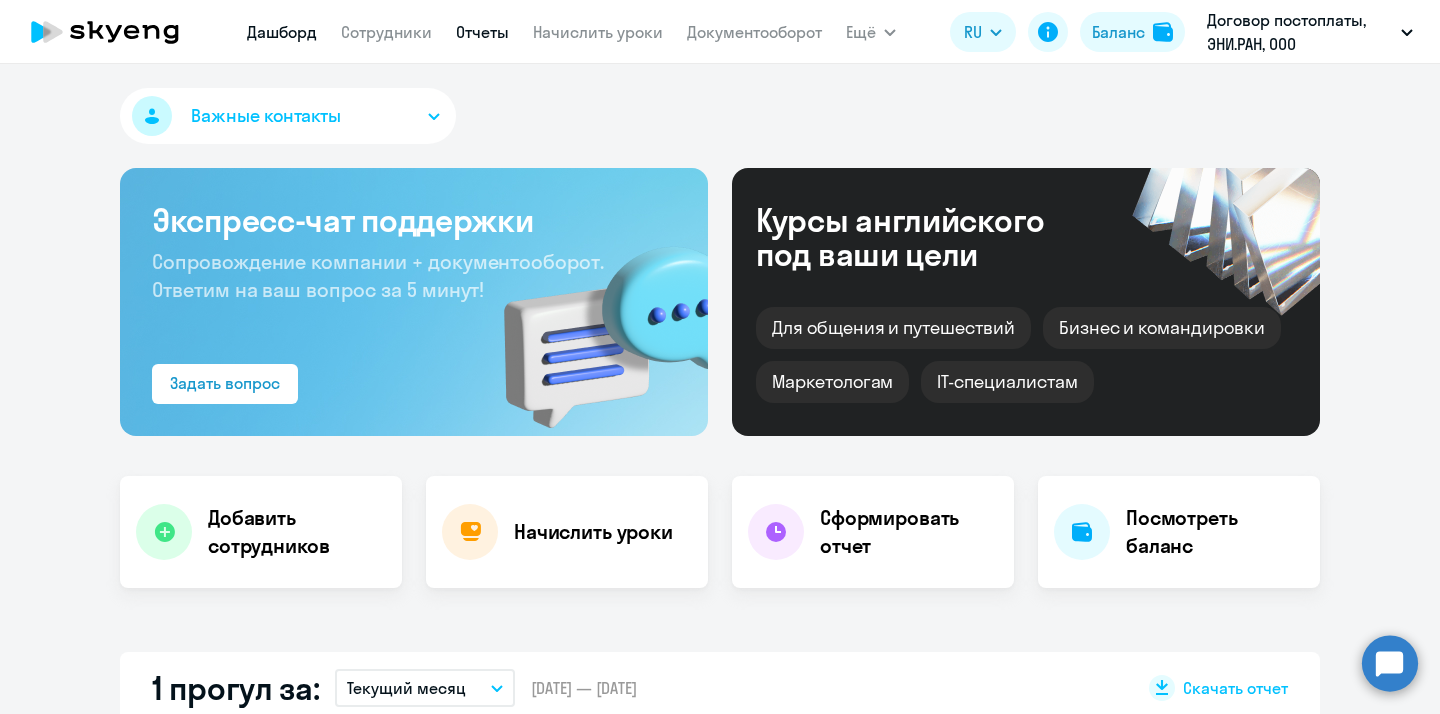 click on "Отчеты" at bounding box center (482, 32) 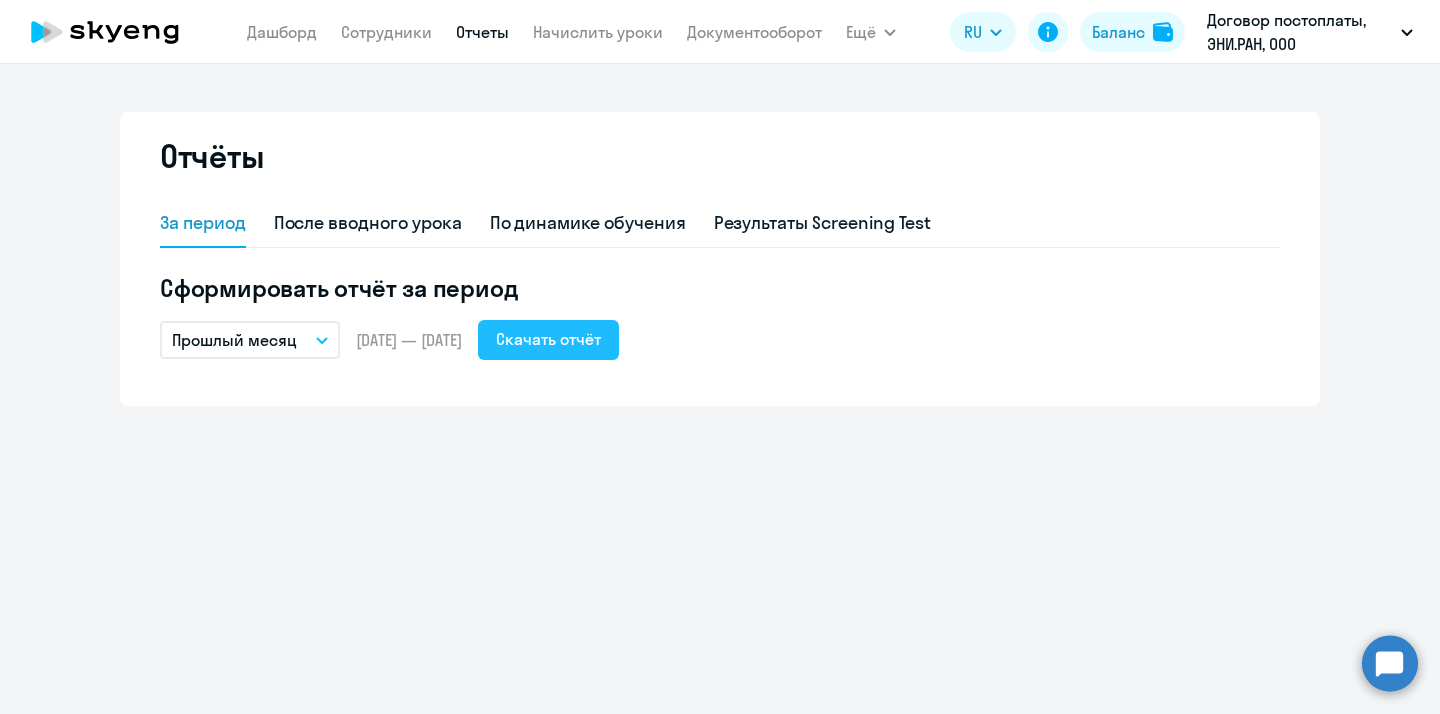 click on "Скачать отчёт" 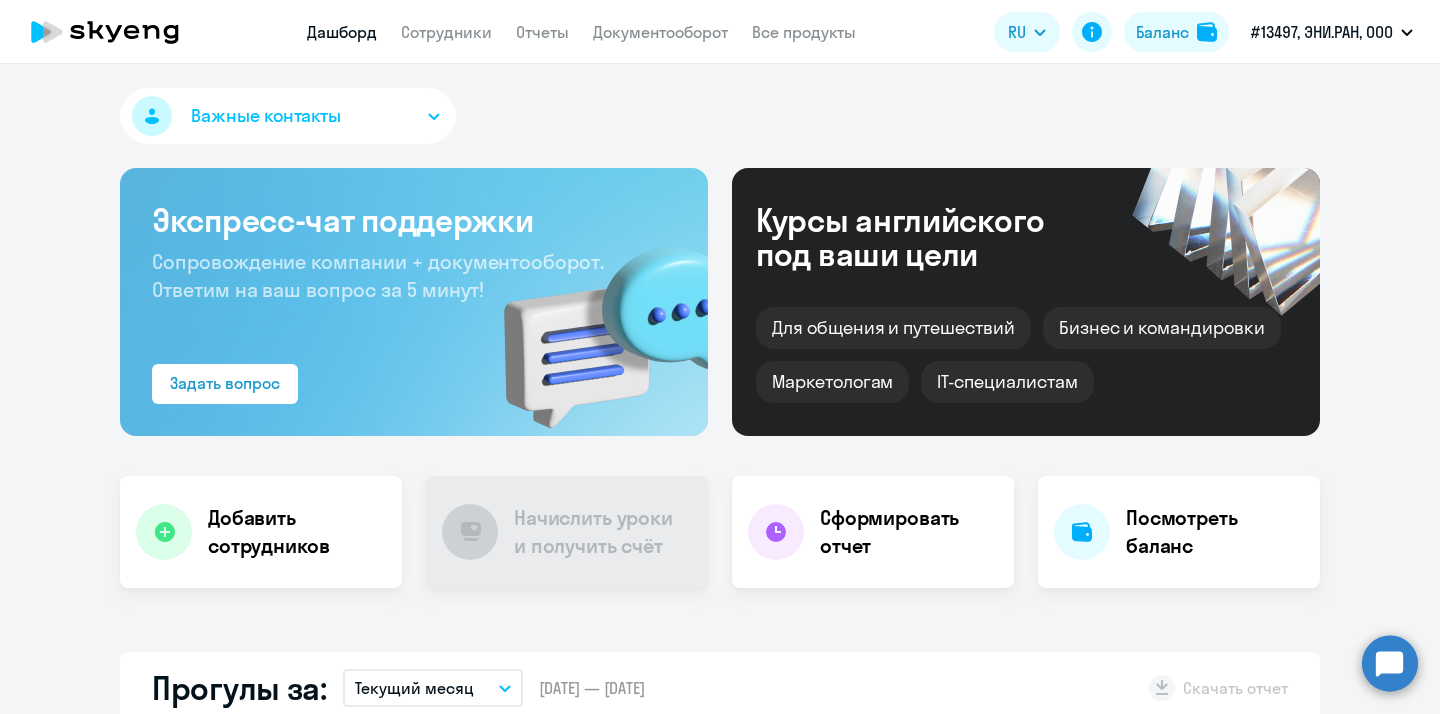scroll, scrollTop: 0, scrollLeft: 0, axis: both 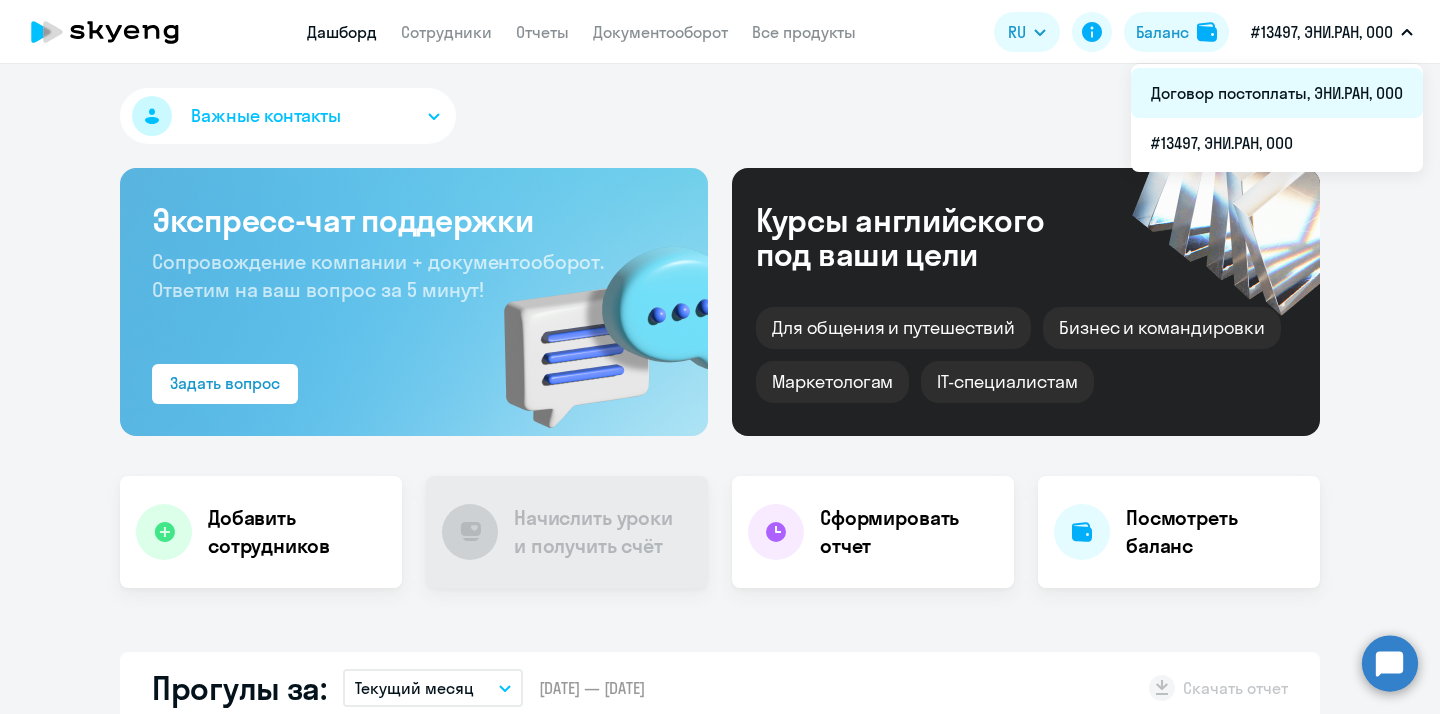 click on "Договор постоплаты, ЭНИ.РАН, ООО" at bounding box center (1277, 93) 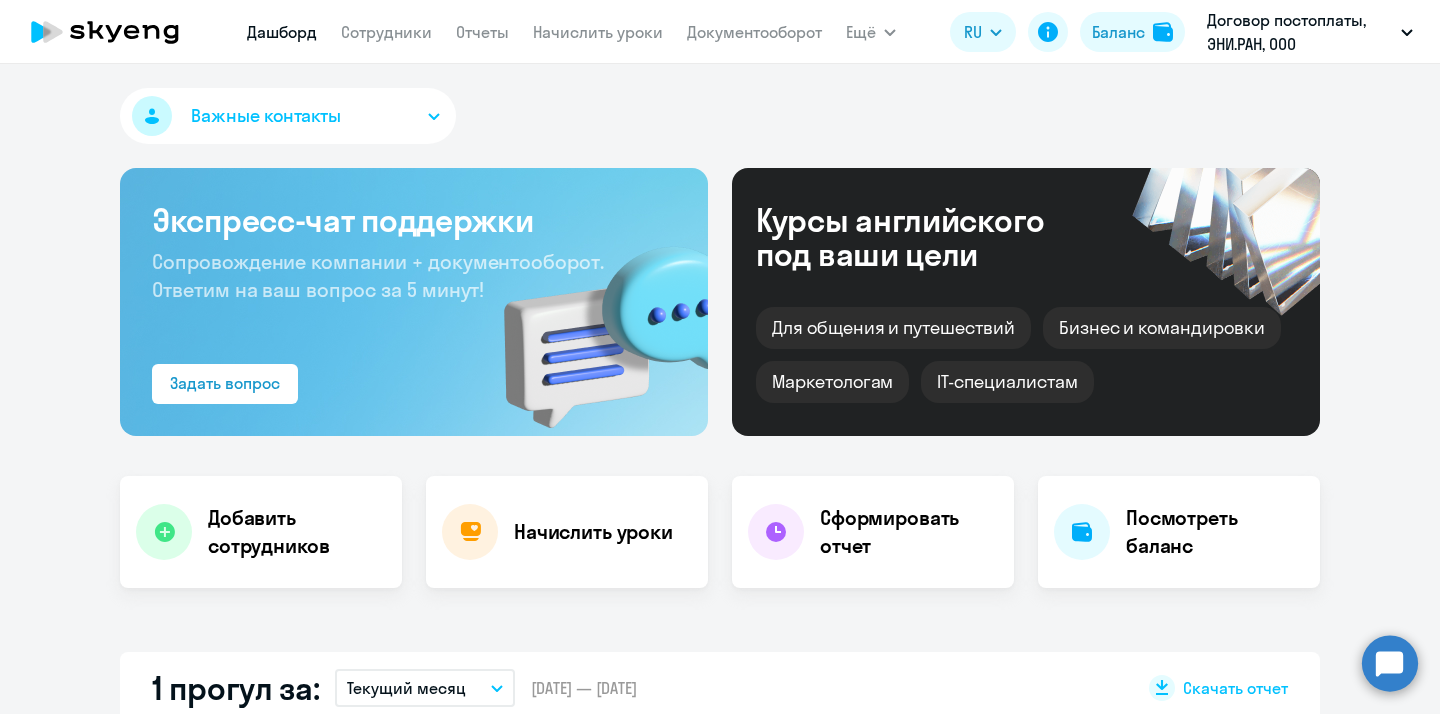 select on "30" 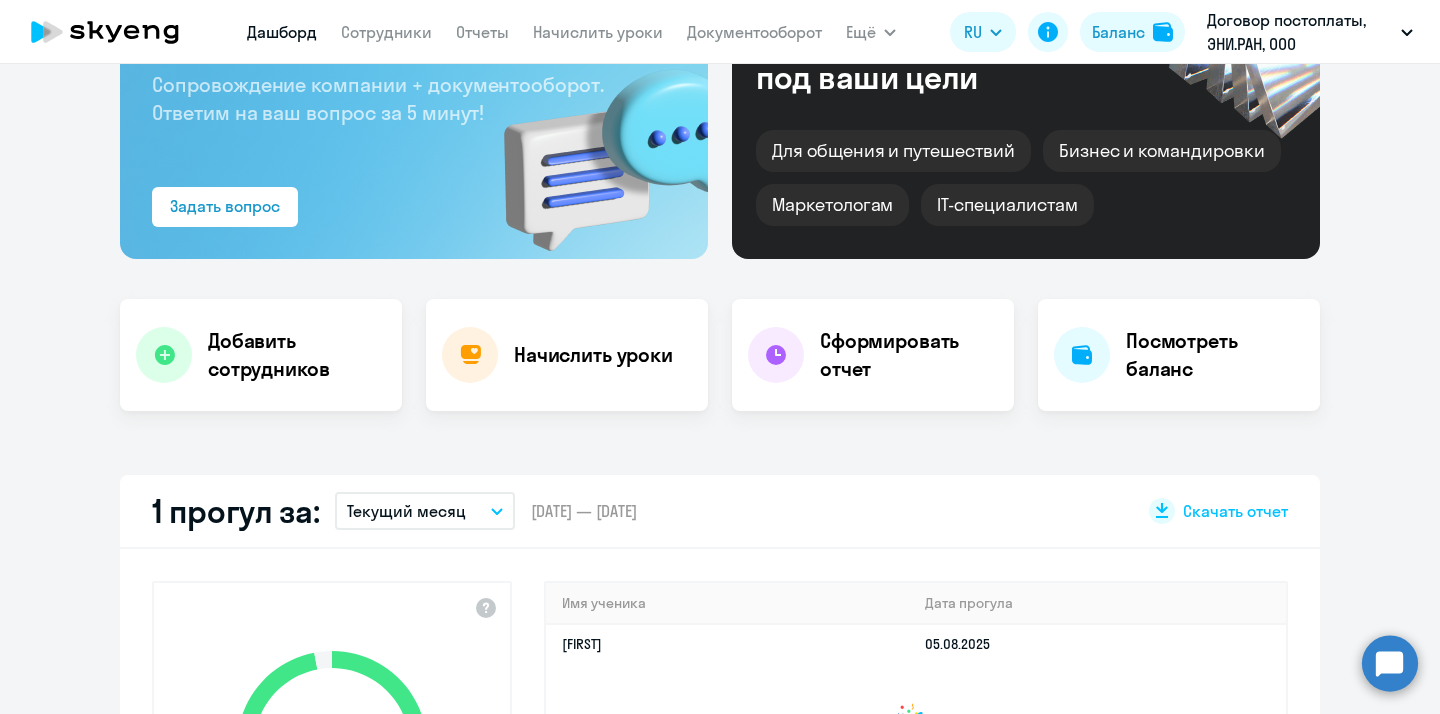 scroll, scrollTop: 168, scrollLeft: 0, axis: vertical 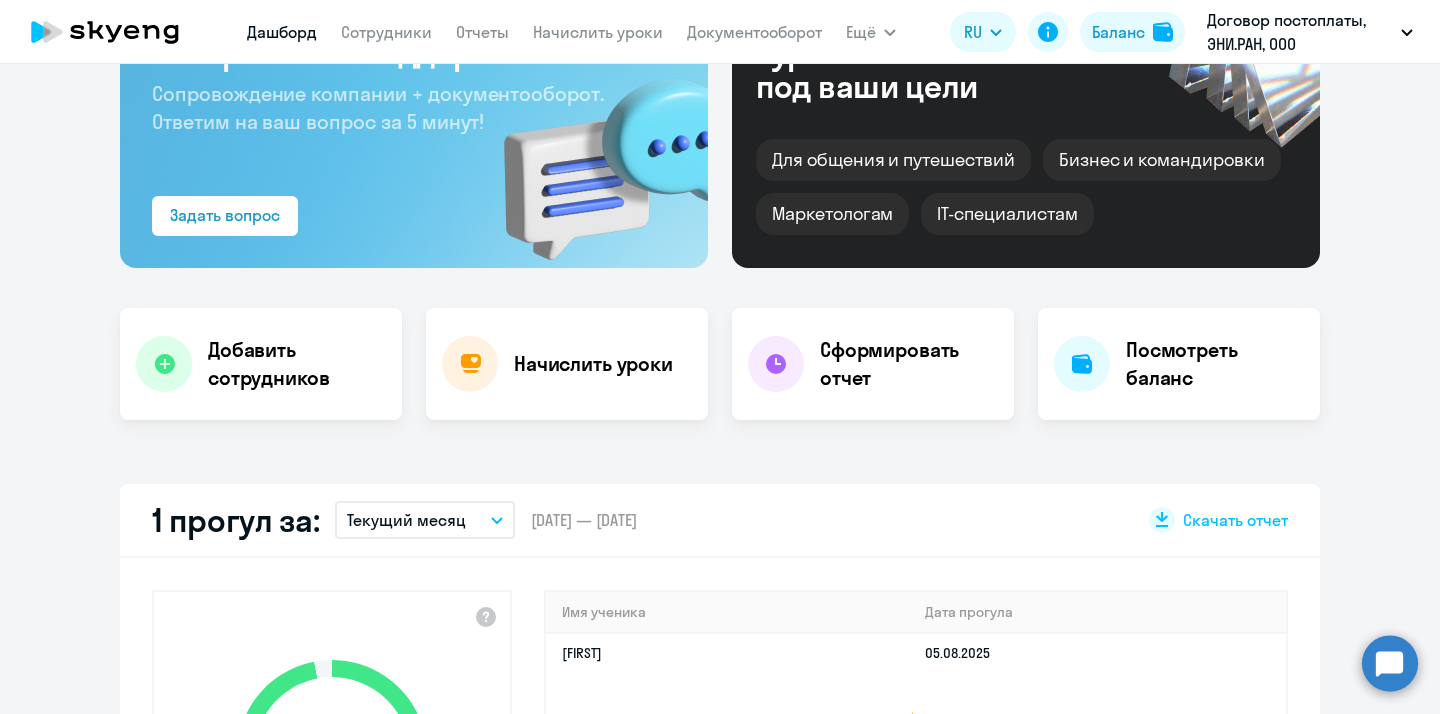 click on "Текущий месяц" at bounding box center [425, 520] 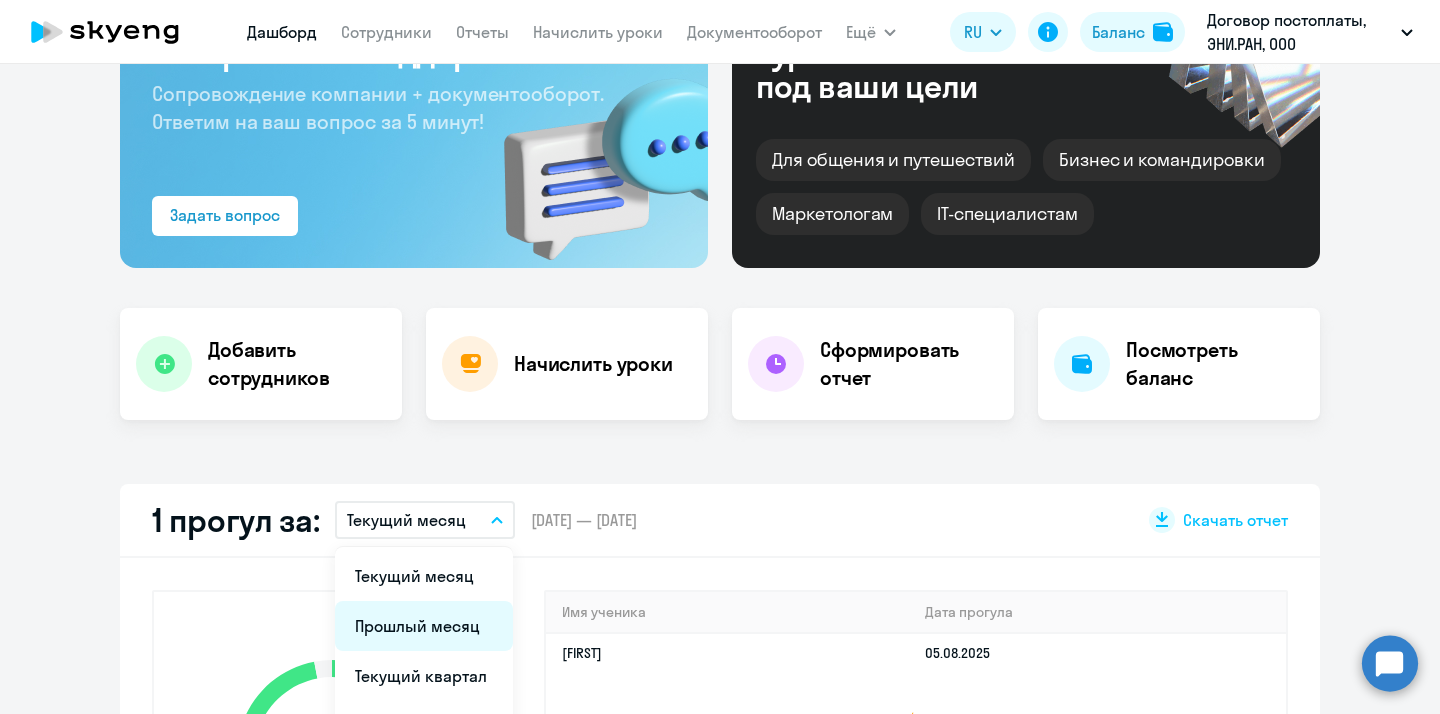 click on "Прошлый месяц" at bounding box center [424, 626] 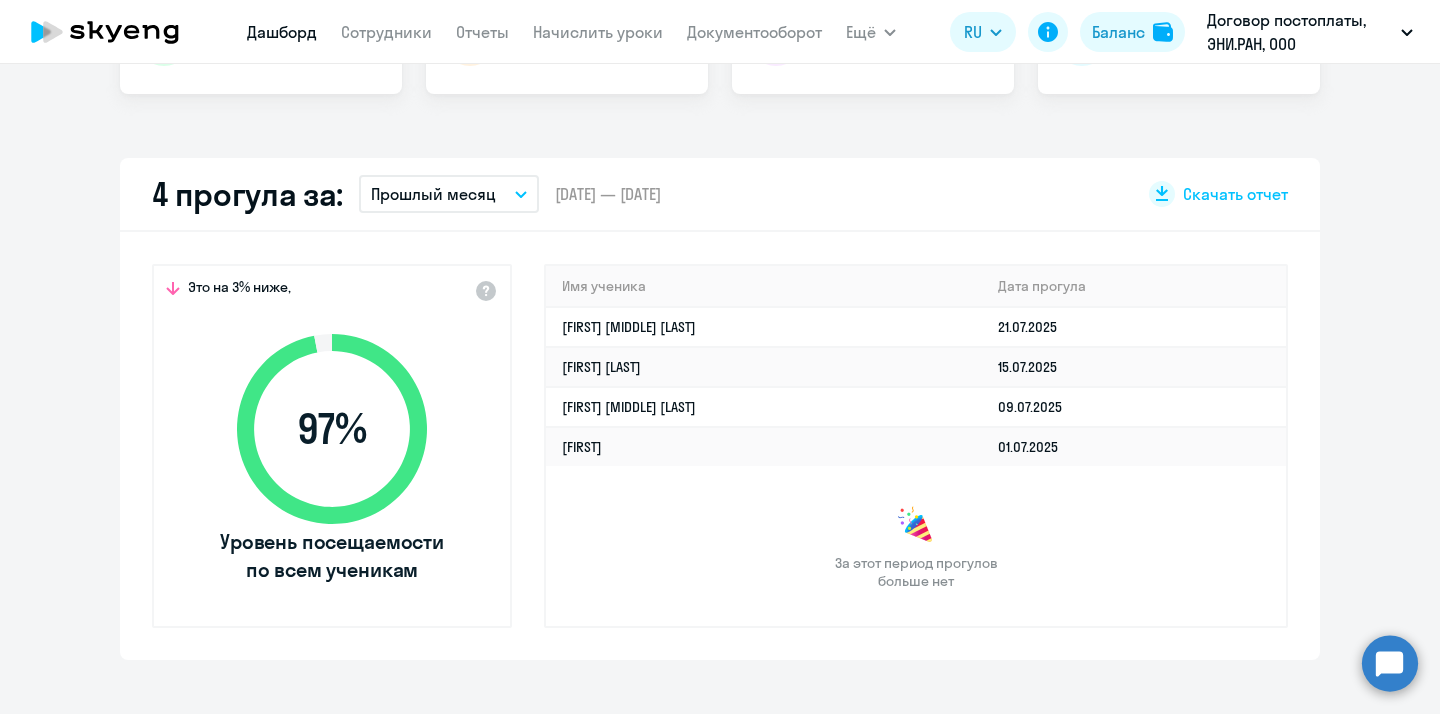 scroll, scrollTop: 436, scrollLeft: 0, axis: vertical 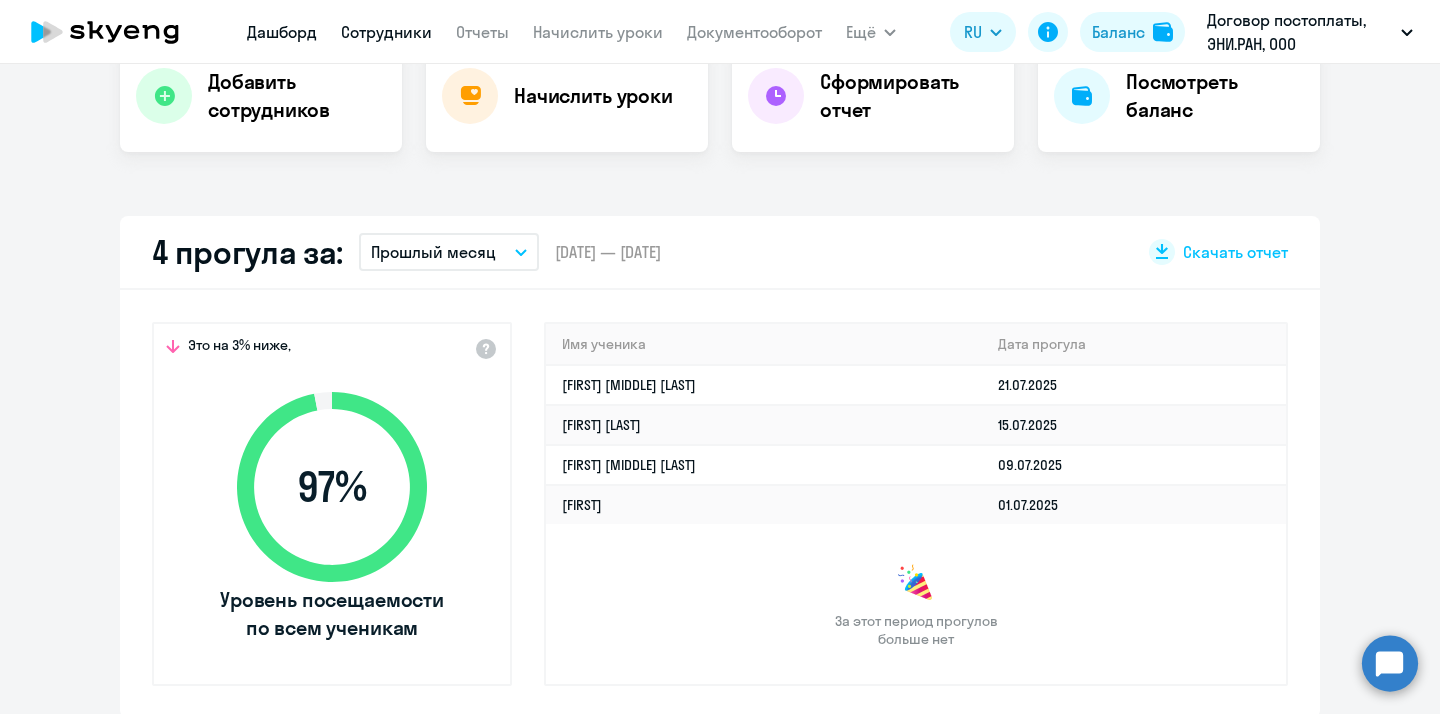 click on "Сотрудники" at bounding box center [386, 32] 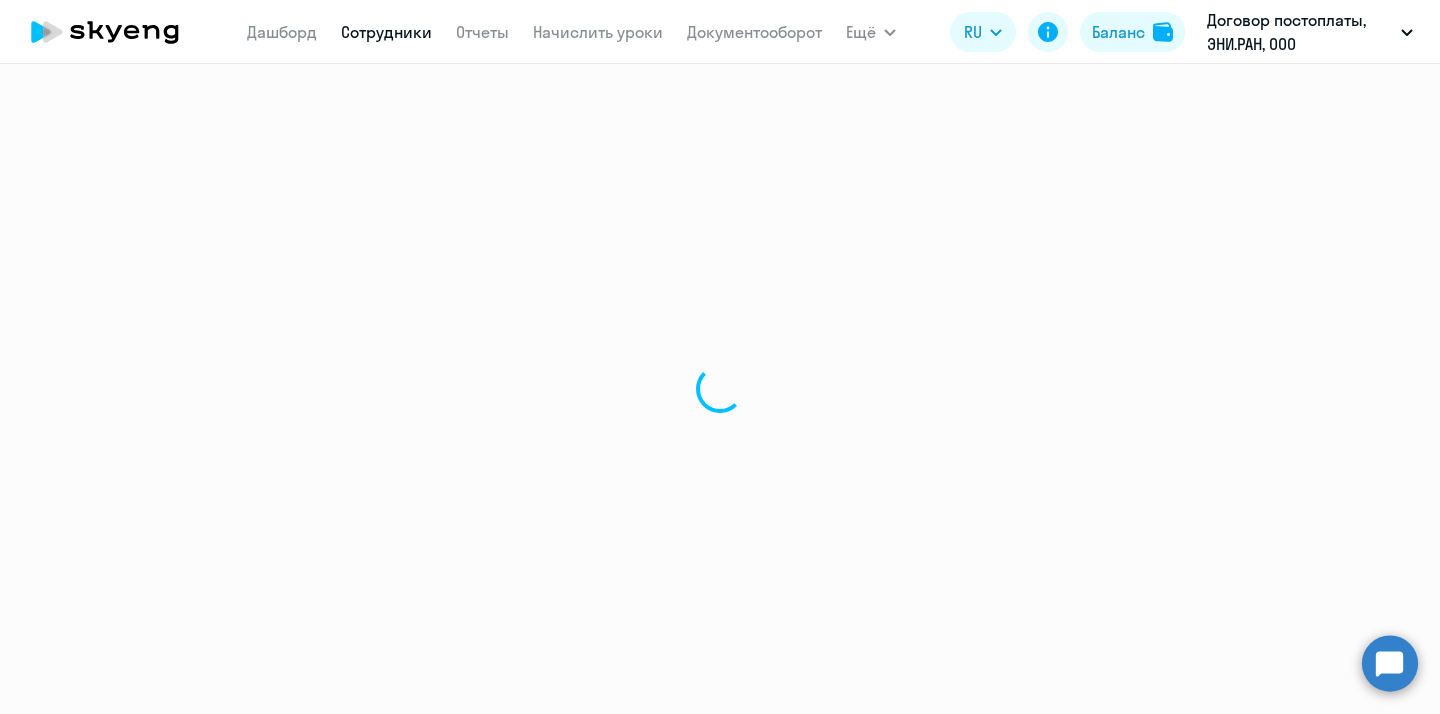 scroll, scrollTop: 0, scrollLeft: 0, axis: both 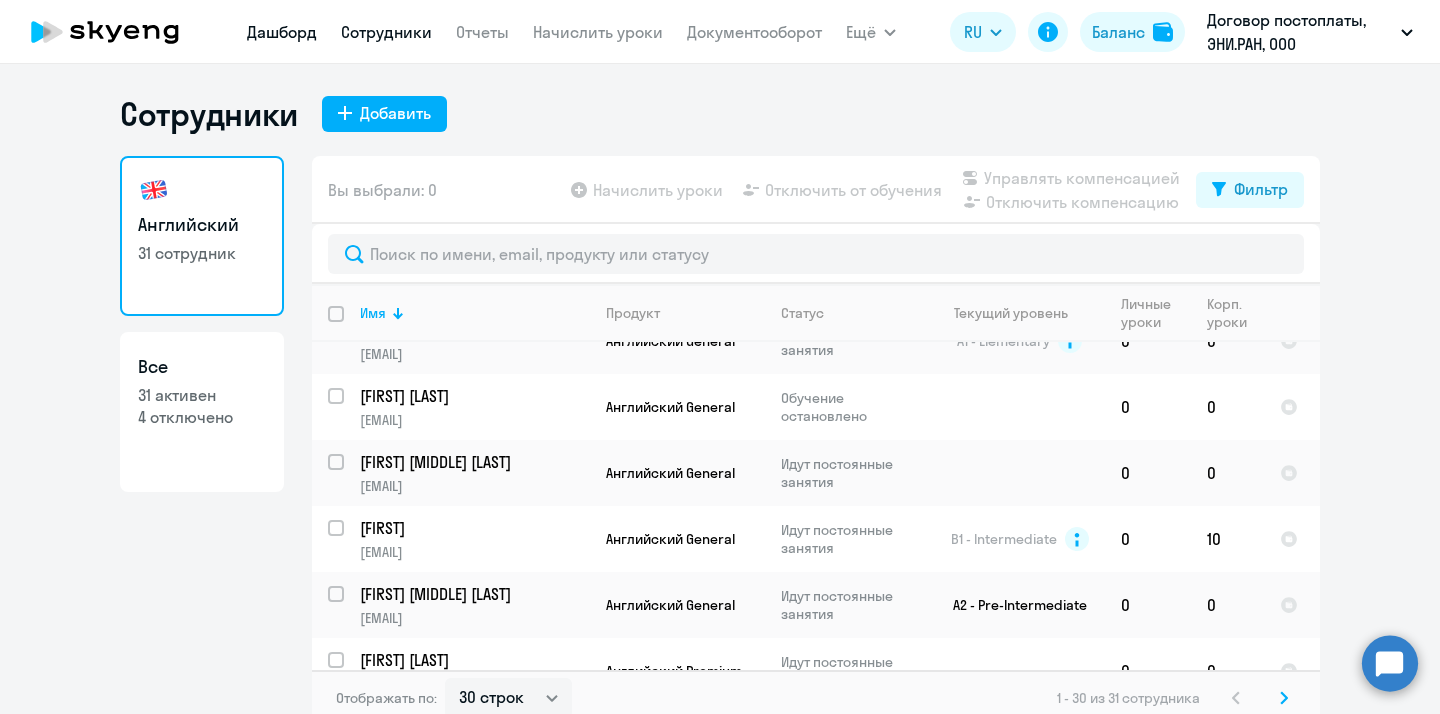 click on "Дашборд" at bounding box center (282, 32) 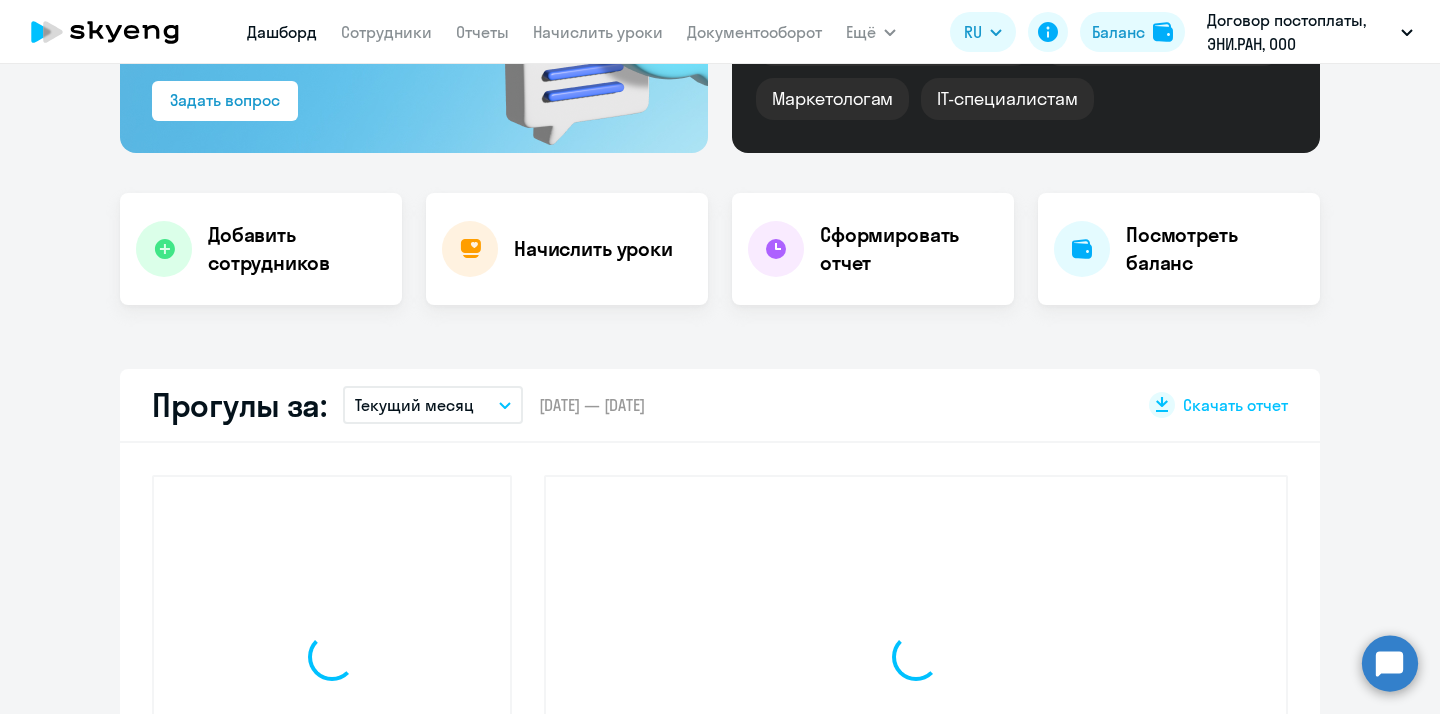 scroll, scrollTop: 319, scrollLeft: 0, axis: vertical 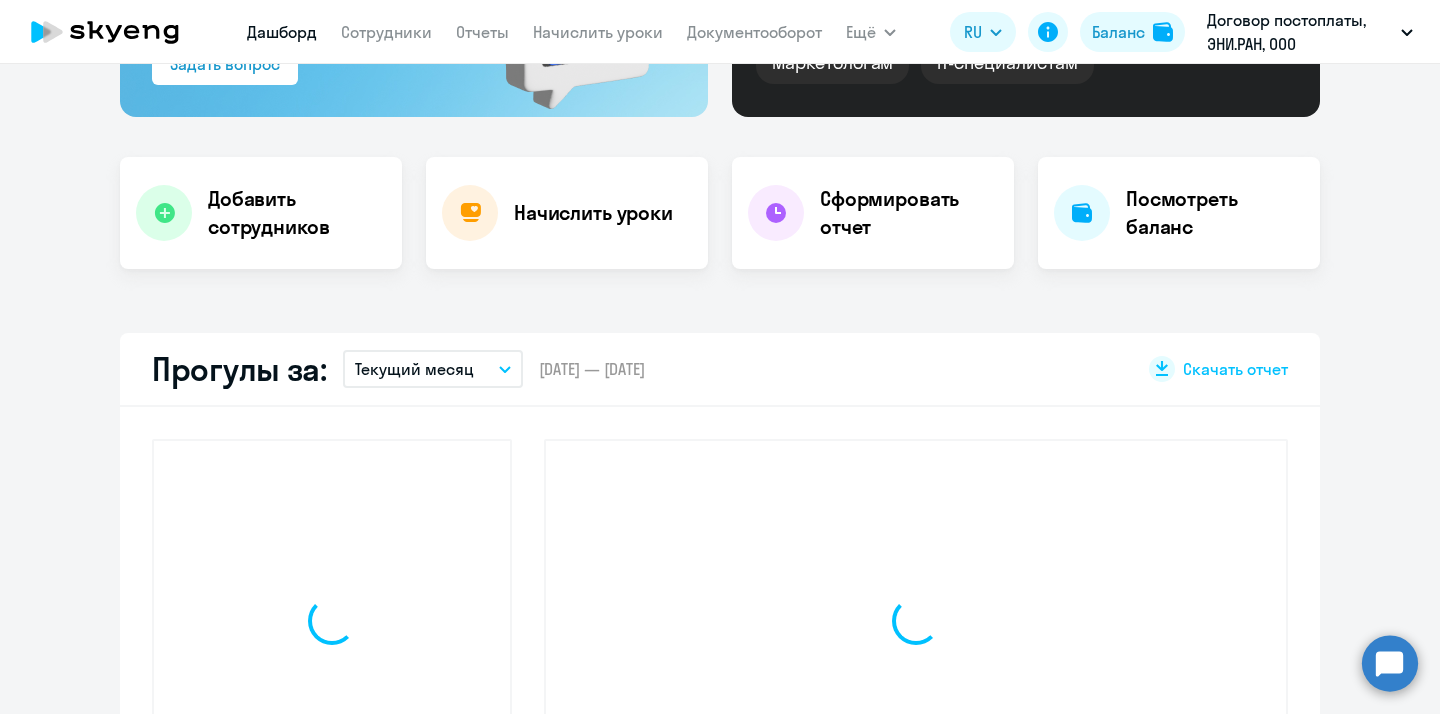 click on "Текущий месяц" at bounding box center (414, 369) 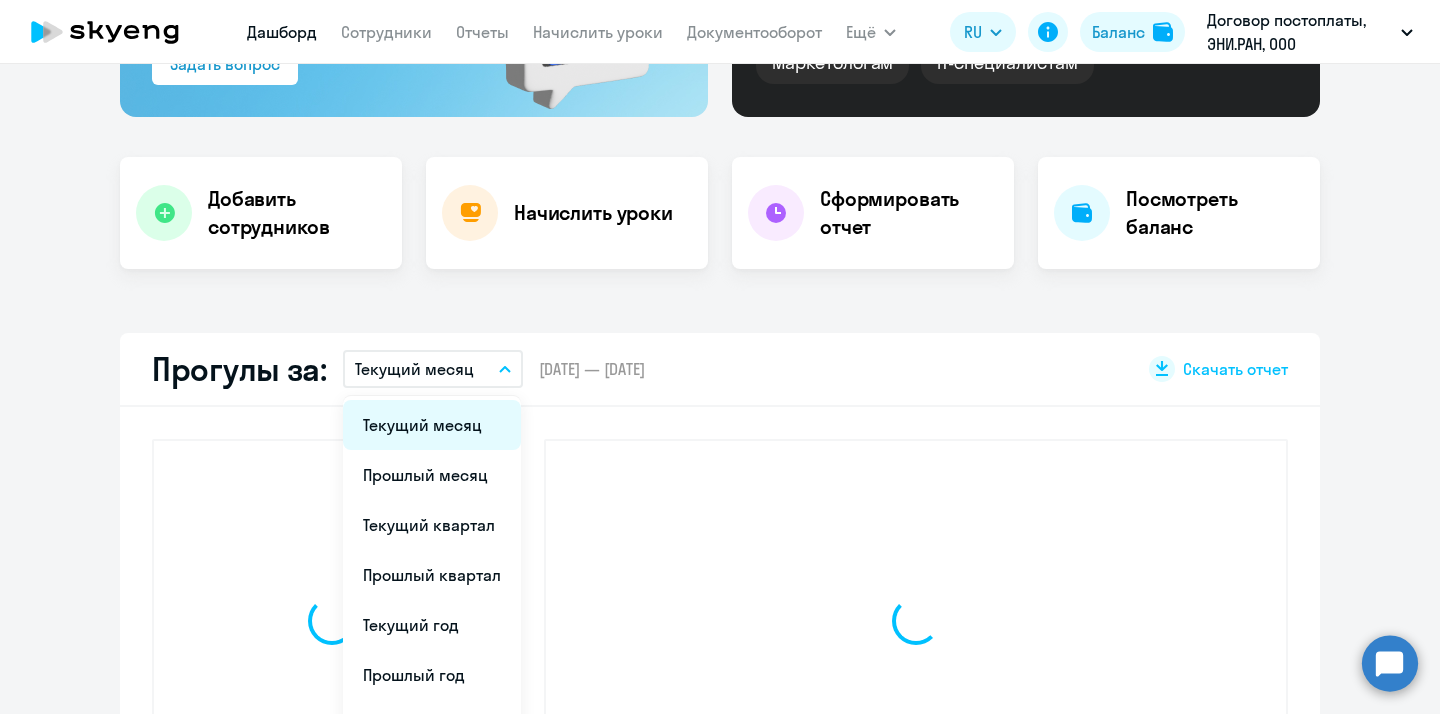 click on "Текущий месяц" at bounding box center (432, 425) 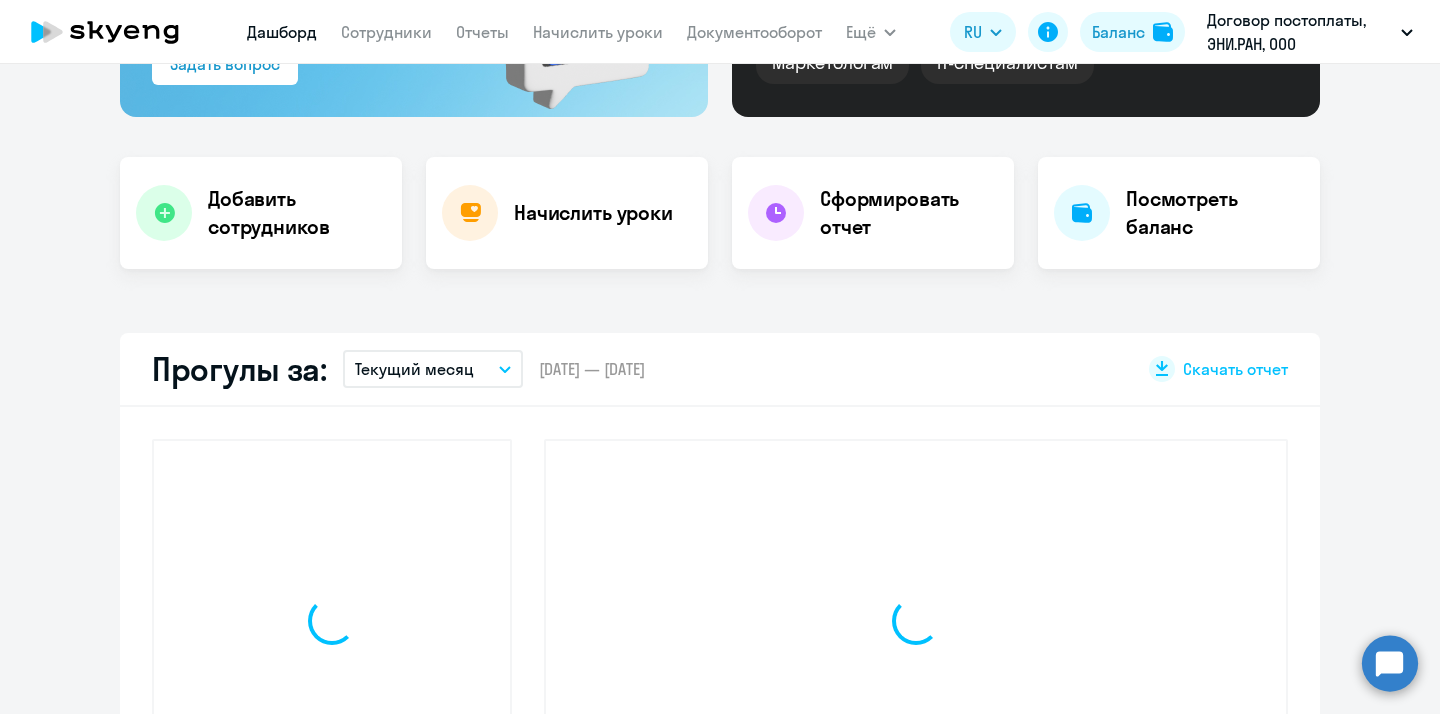 click on "Текущий месяц" at bounding box center (414, 369) 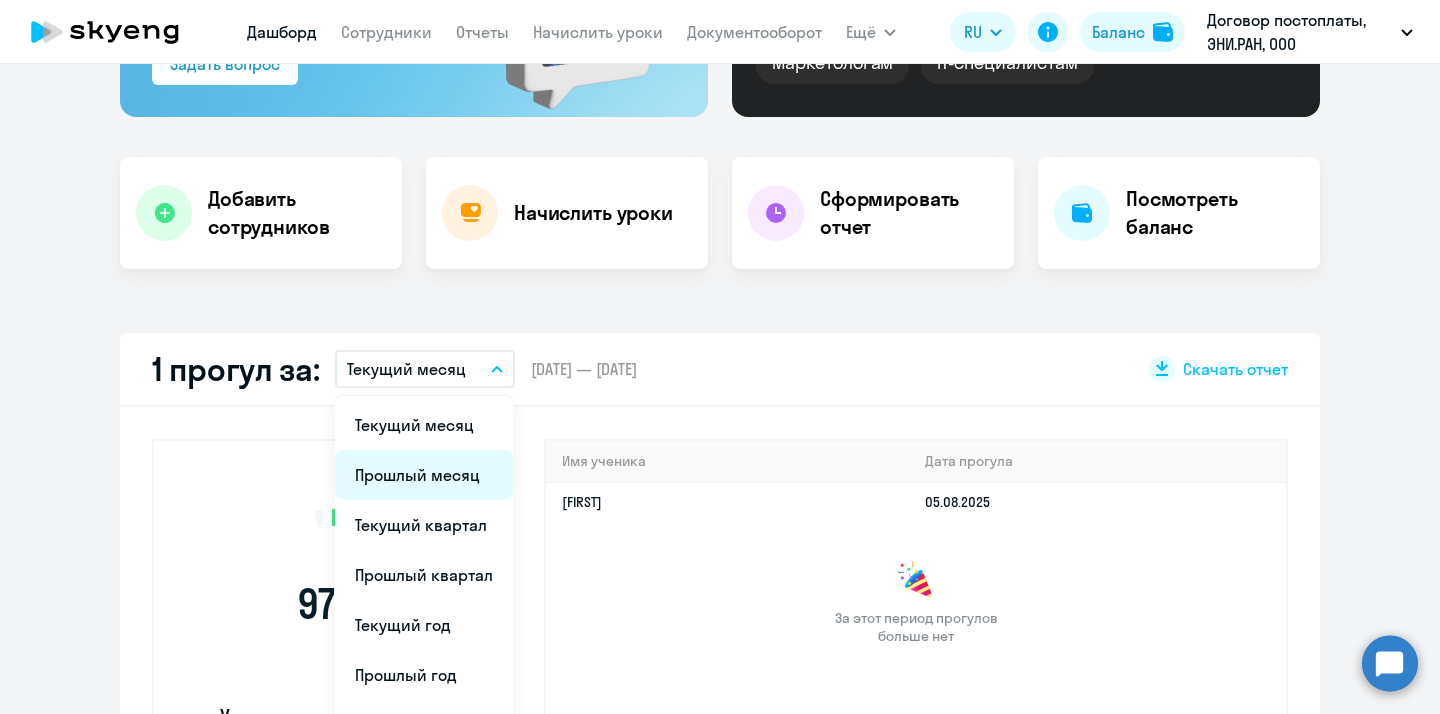click on "Прошлый месяц" at bounding box center [424, 475] 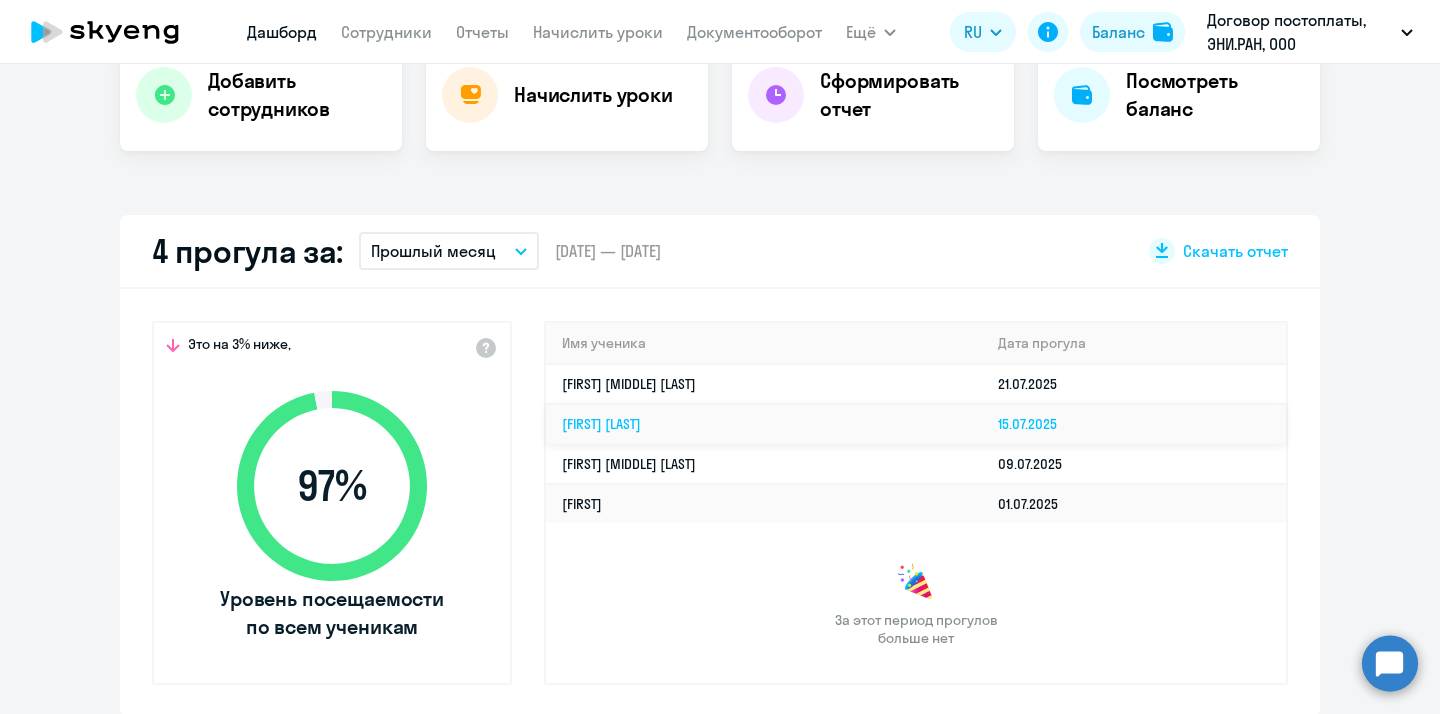scroll, scrollTop: 439, scrollLeft: 0, axis: vertical 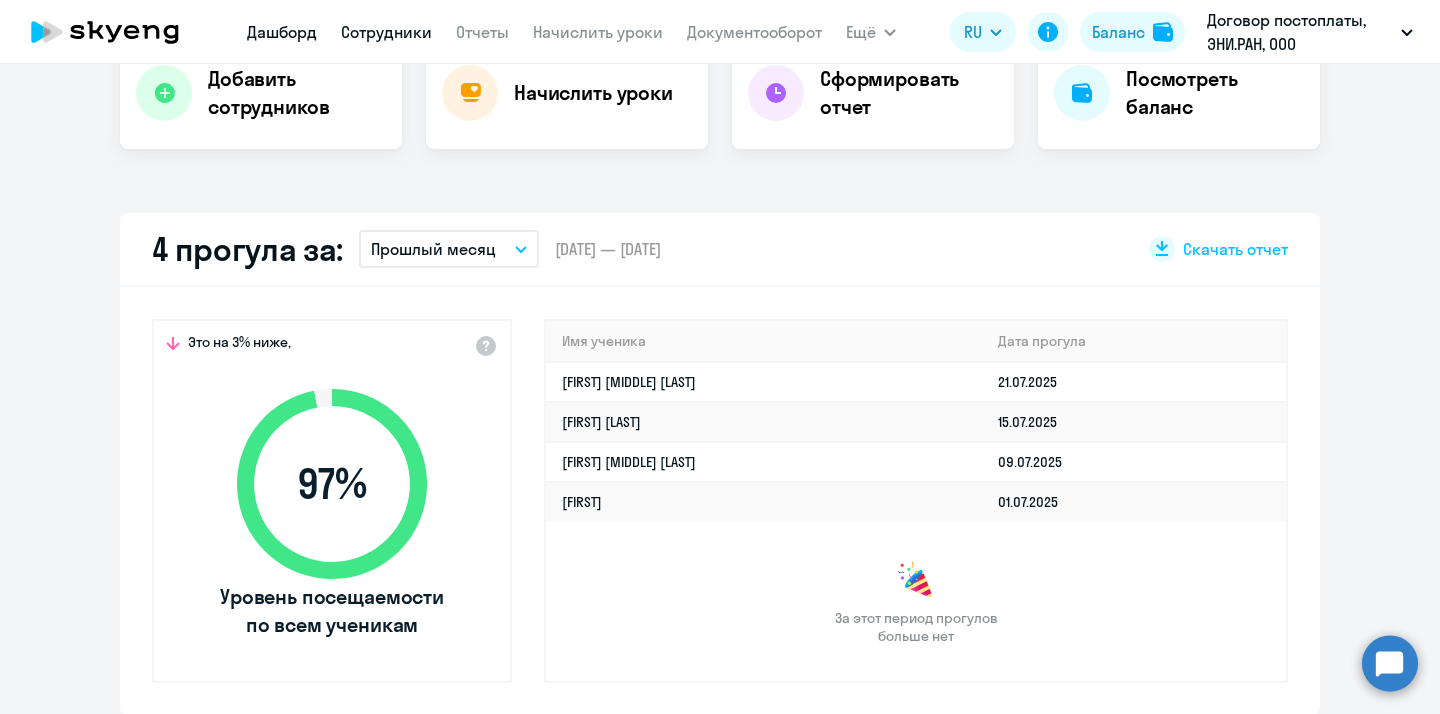 click on "Сотрудники" at bounding box center (386, 32) 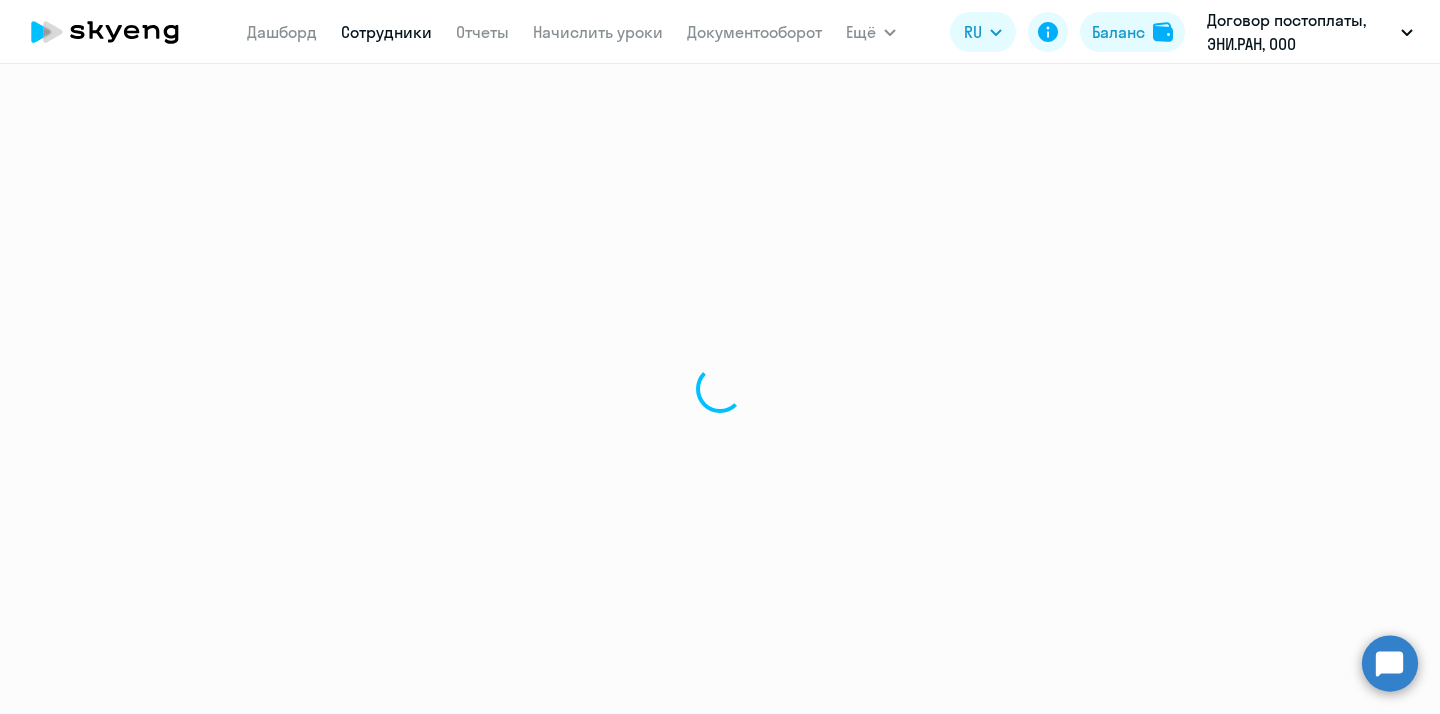 select on "30" 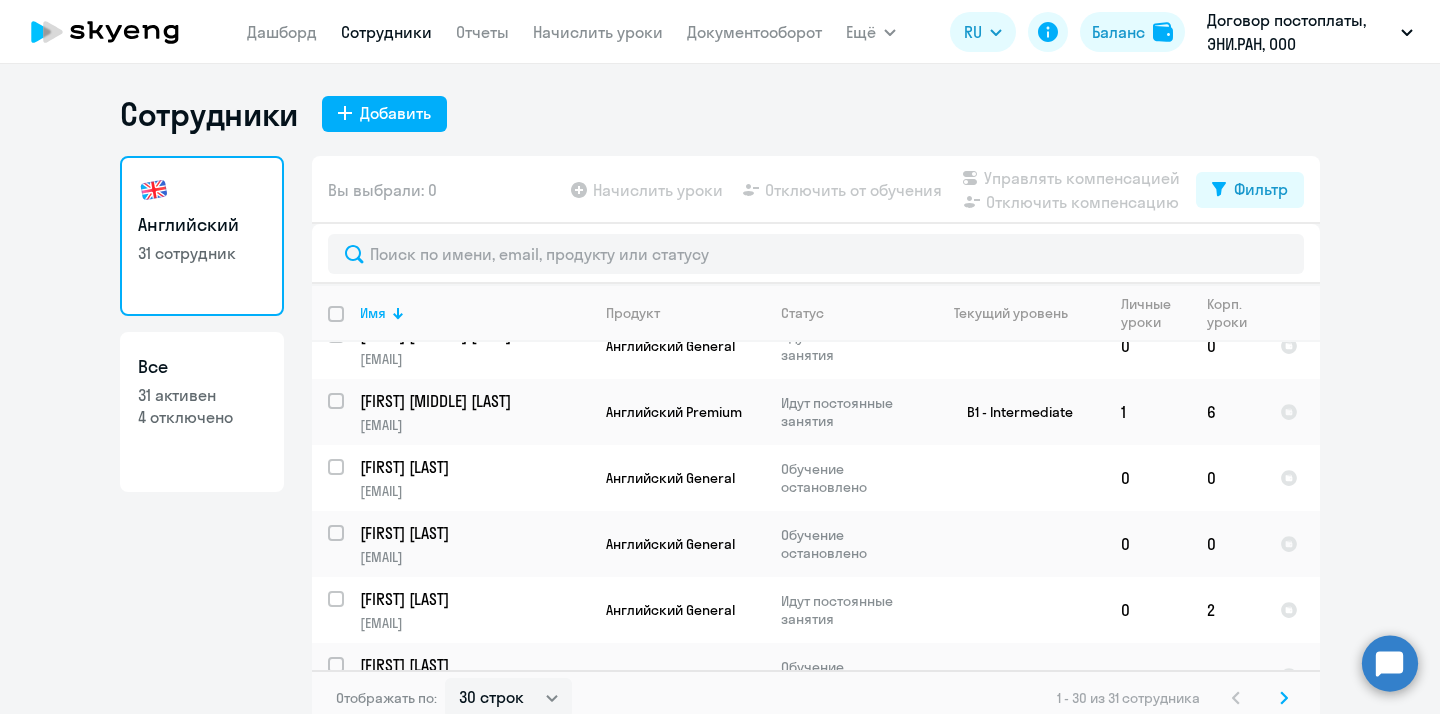 scroll, scrollTop: 0, scrollLeft: 0, axis: both 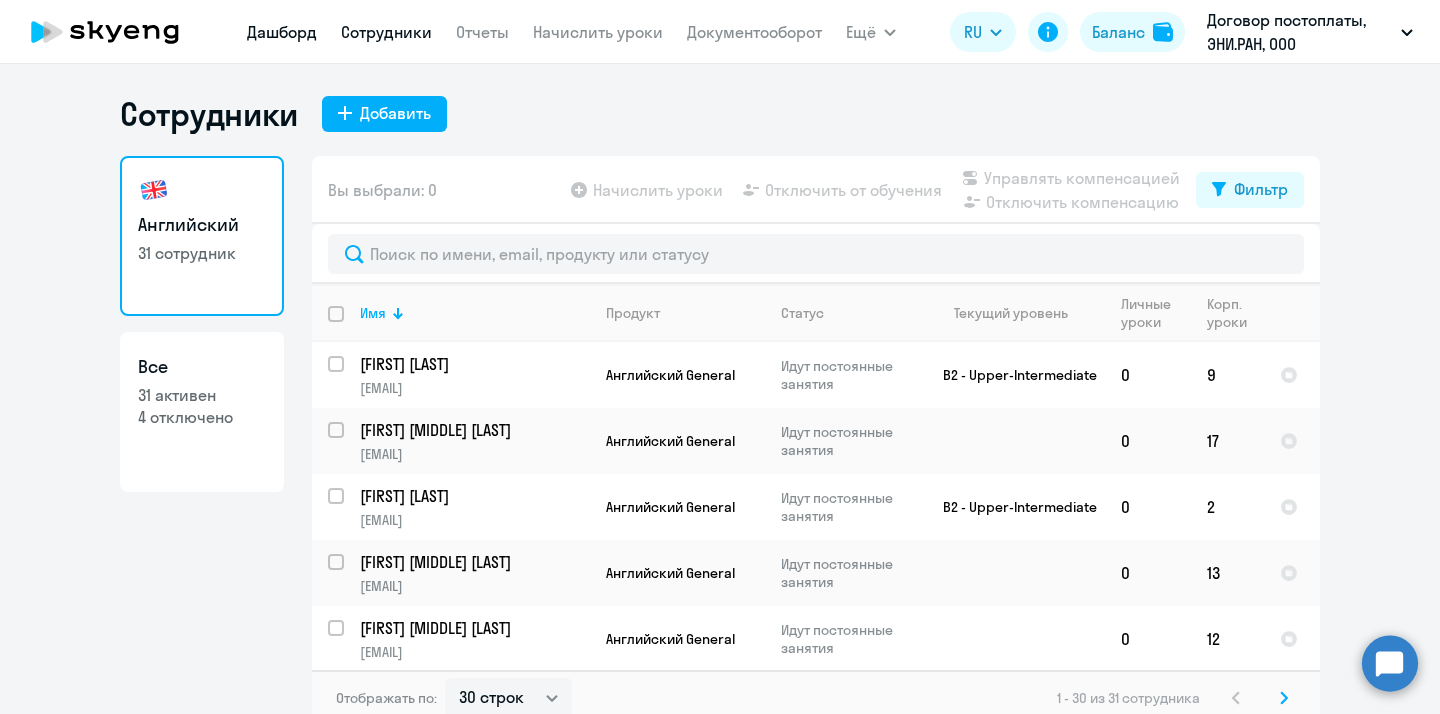 click on "Дашборд" at bounding box center [282, 32] 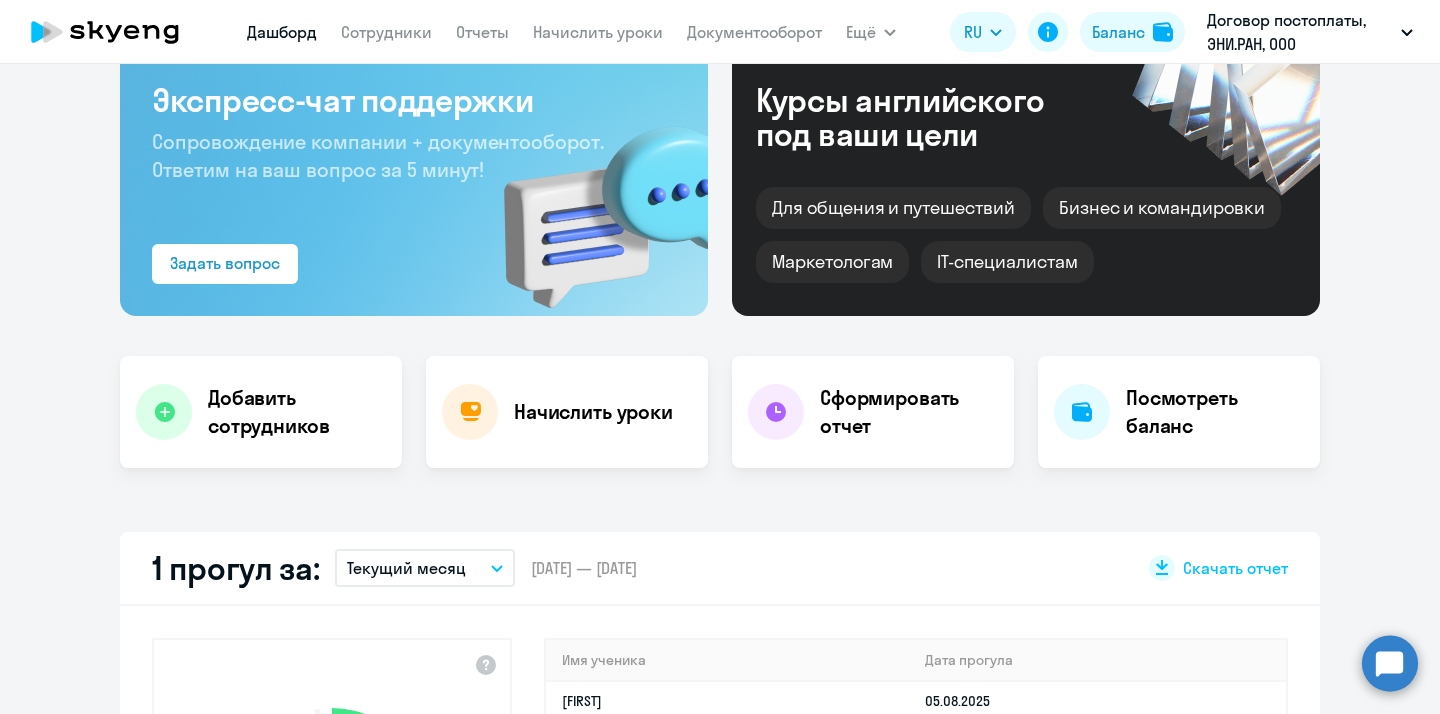 select on "30" 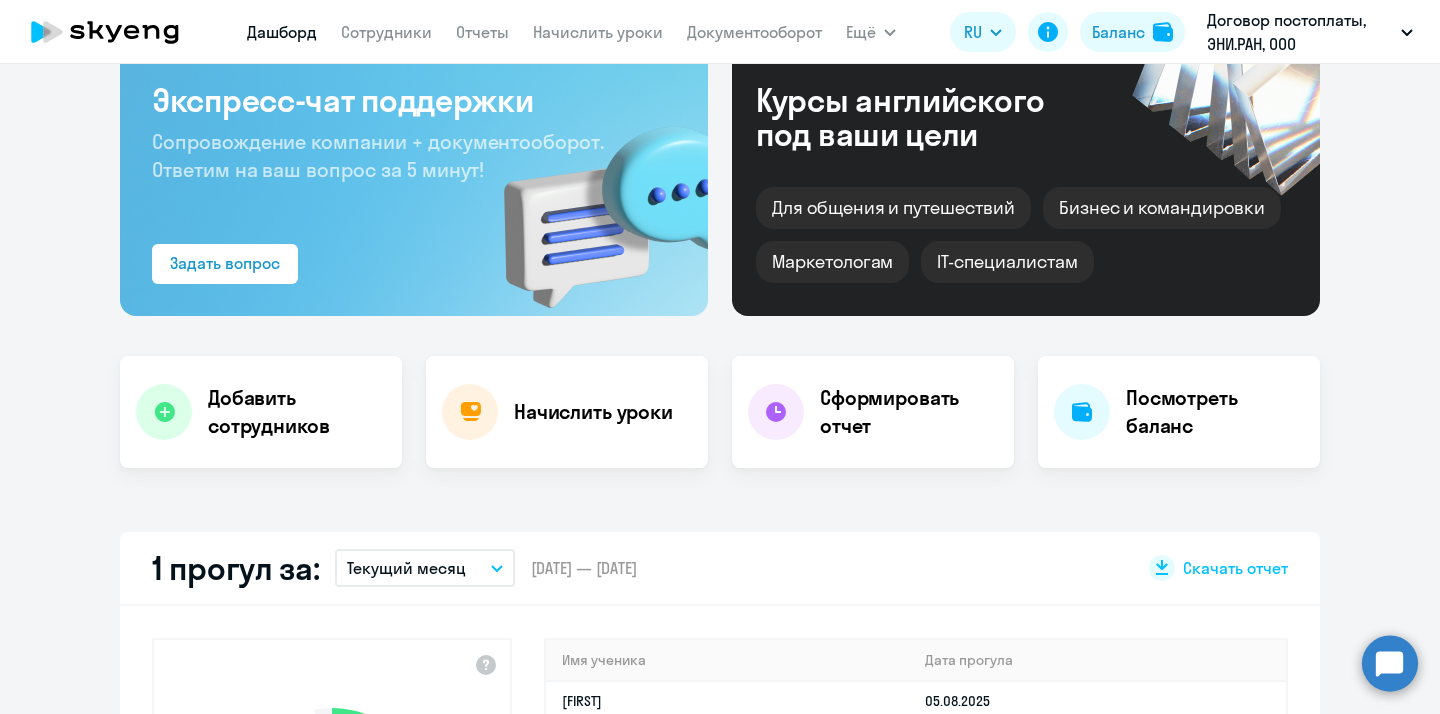 scroll, scrollTop: 298, scrollLeft: 0, axis: vertical 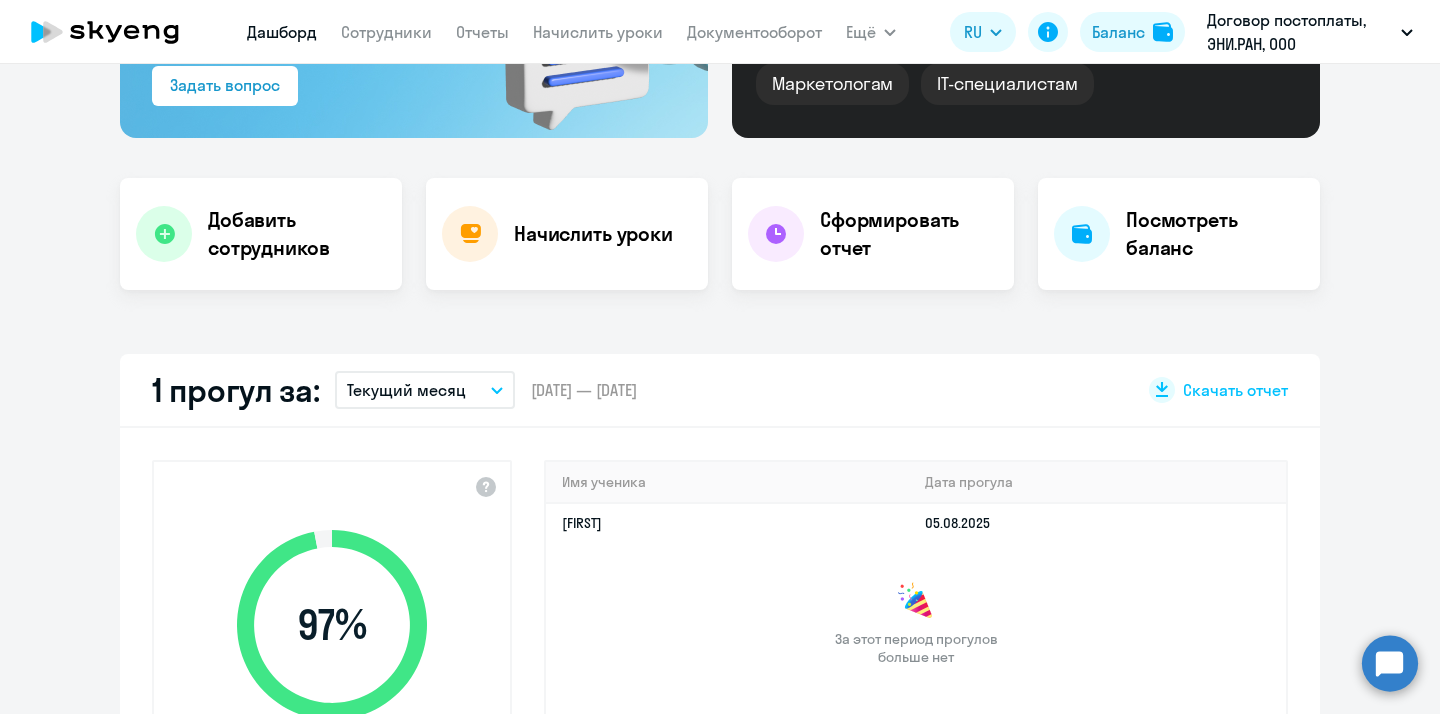 click on "Текущий месяц" at bounding box center (406, 390) 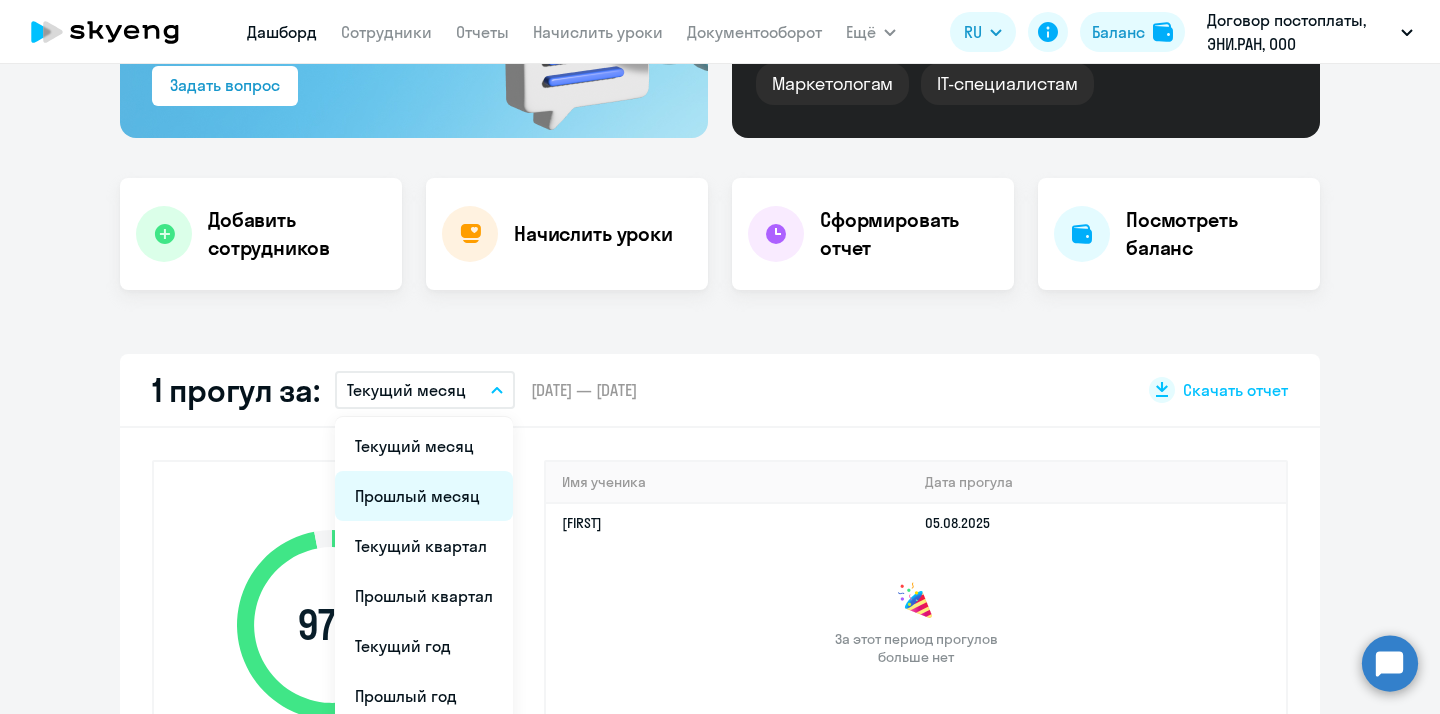 click on "Прошлый месяц" at bounding box center [424, 496] 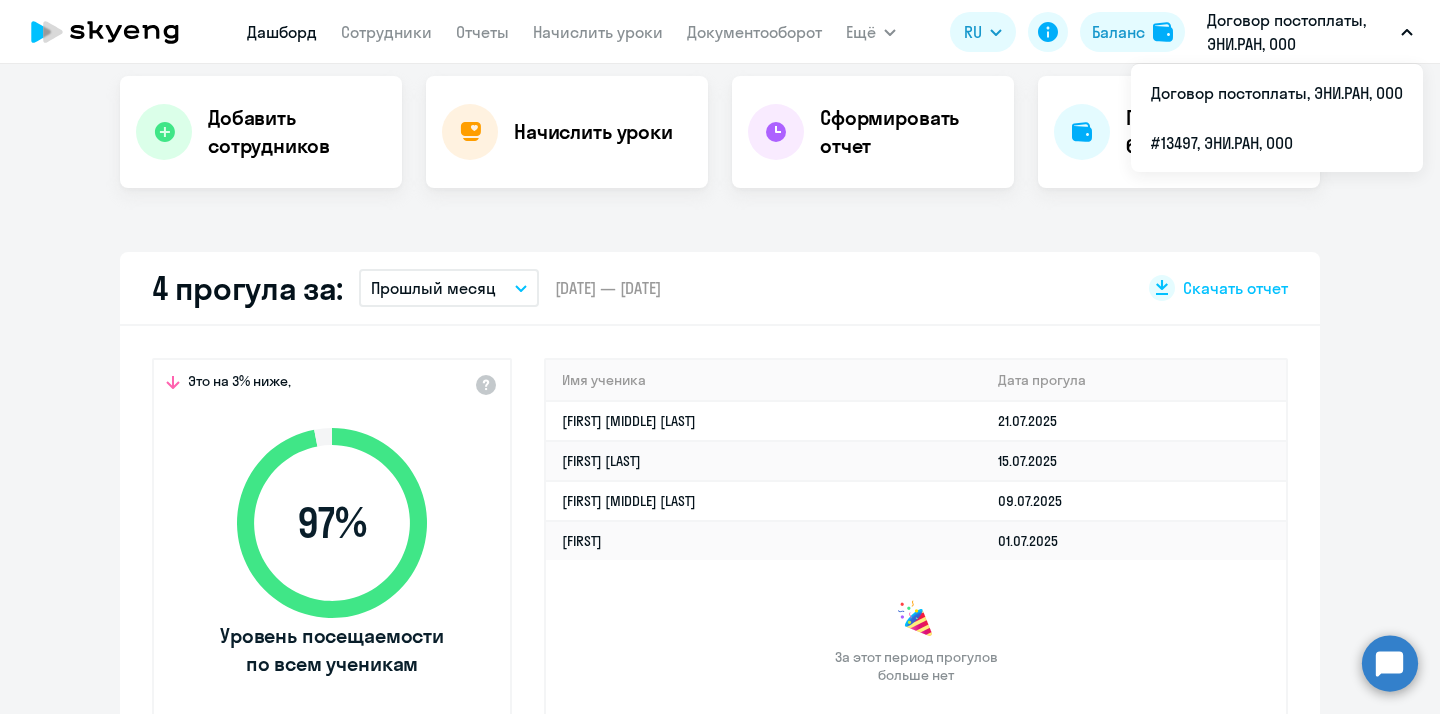 scroll, scrollTop: 401, scrollLeft: 0, axis: vertical 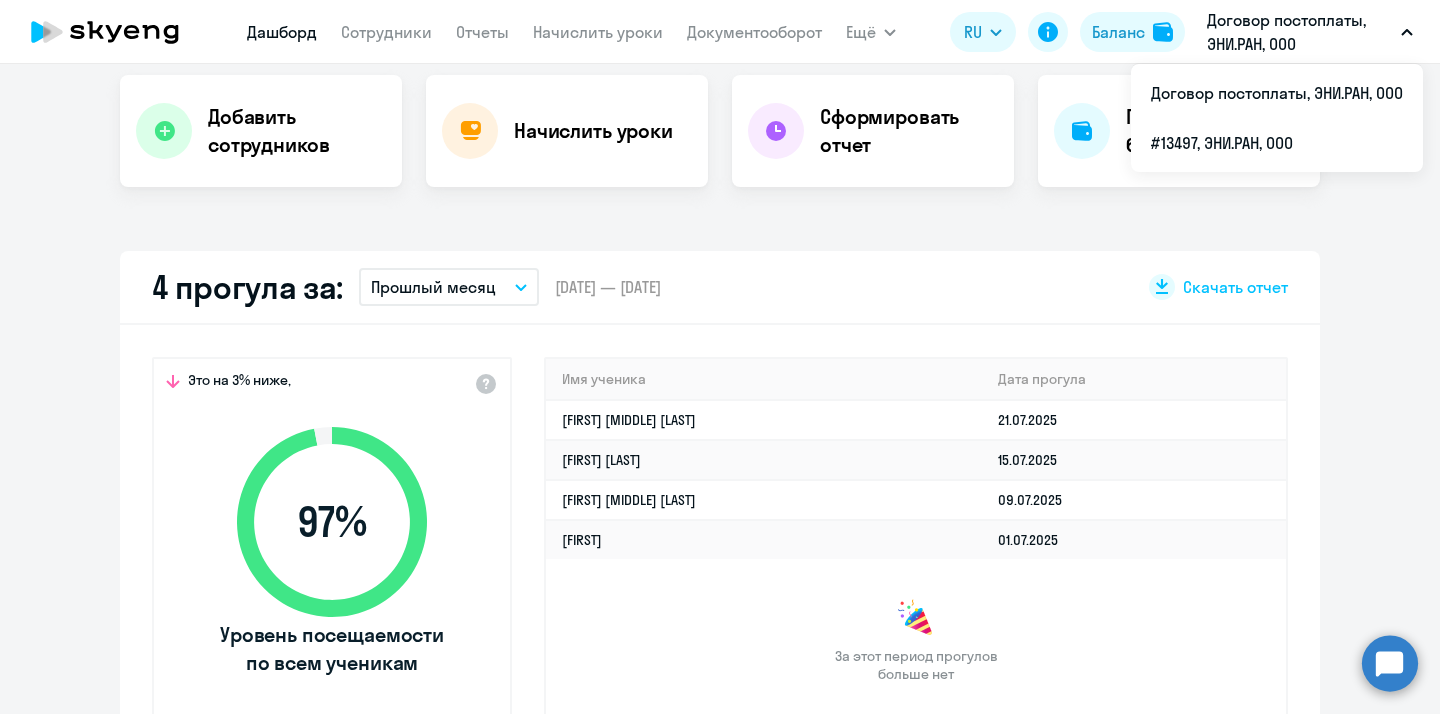 click on "Важные контакты
Экспресс-чат поддержки Сопровождение компании + документооборот. Ответим на ваш вопрос за 5 минут!  Задать вопрос  Курсы английского под ваши цели Для общения и путешествий Бизнес и командировки Маркетологам IT-специалистам
Добавить сотрудников
Начислить уроки
Сформировать отчет
Посмотреть баланс  4 прогула за:   Прошлый месяц
Текущий месяц   Прошлый месяц   Текущий квартал   Прошлый квартал   Текущий год   Прошлый год   Весь период  –  [DATE] — [DATE]
Скачать отчет
Это на 3% ниже,
97  % Имя ученика Дата прогула
–" at bounding box center (720, 389) 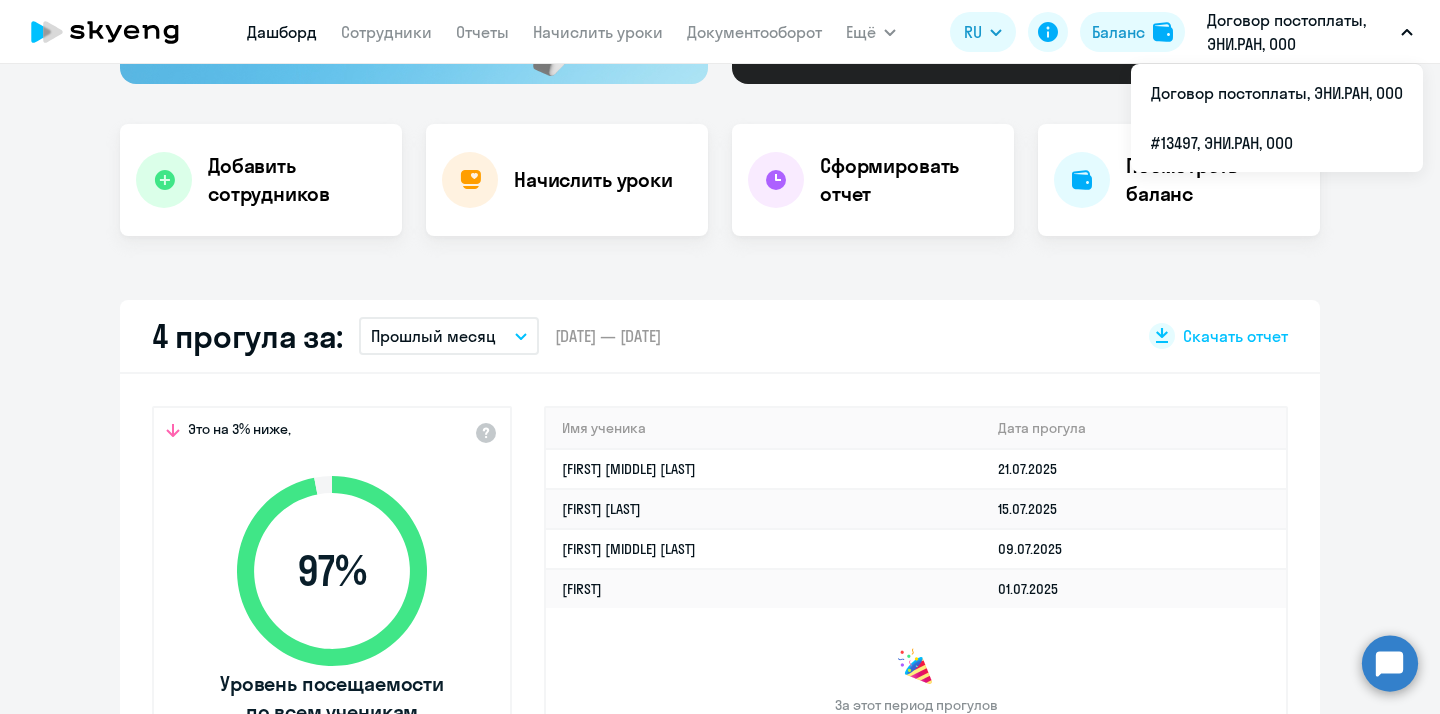 scroll, scrollTop: 356, scrollLeft: 0, axis: vertical 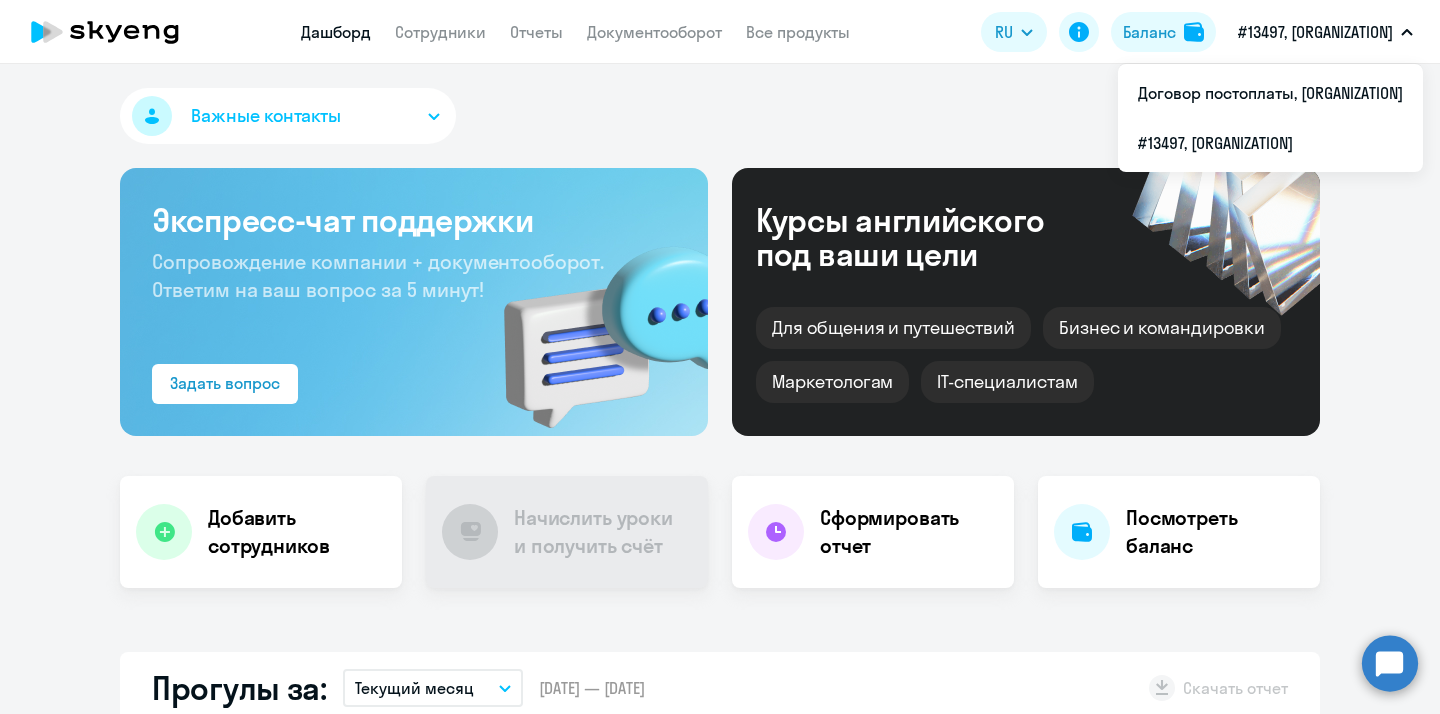 click on "Договор постоплаты, [ORGANIZATION]" at bounding box center (1270, 93) 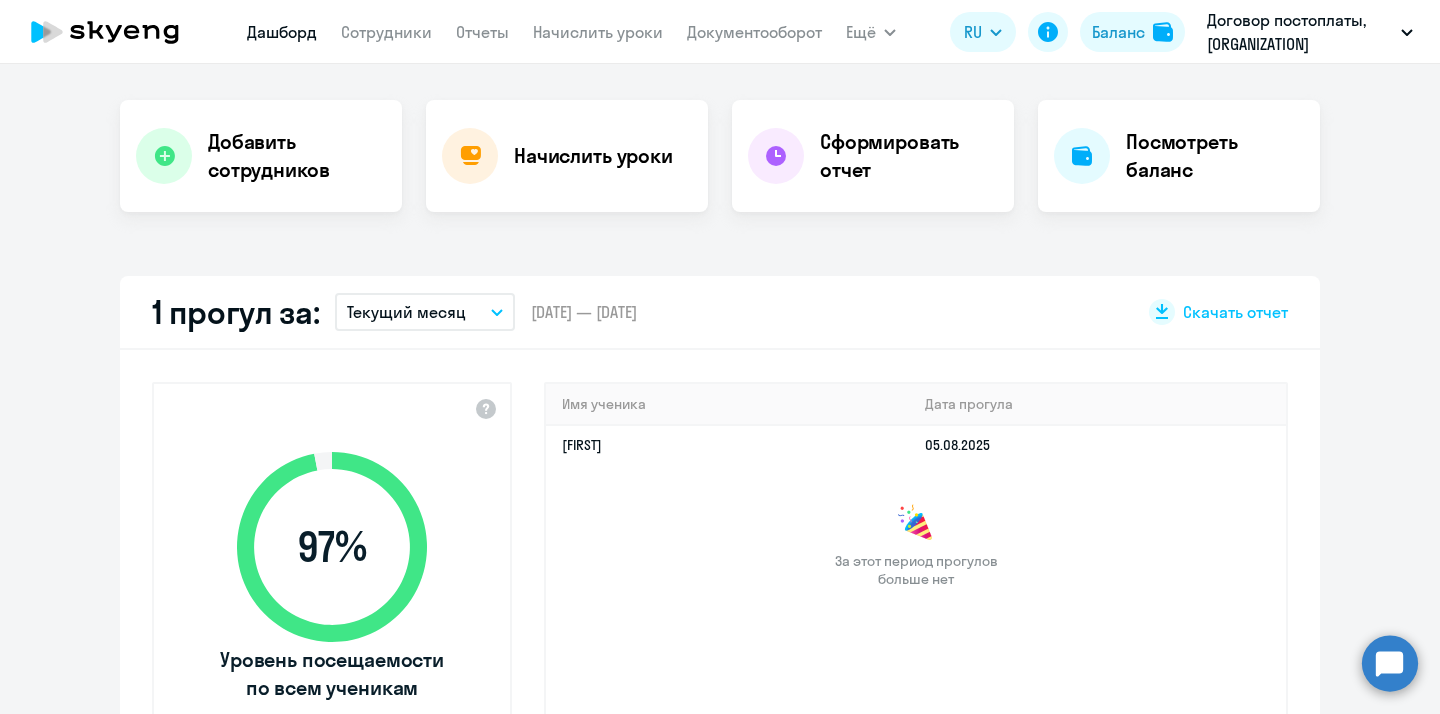 select on "30" 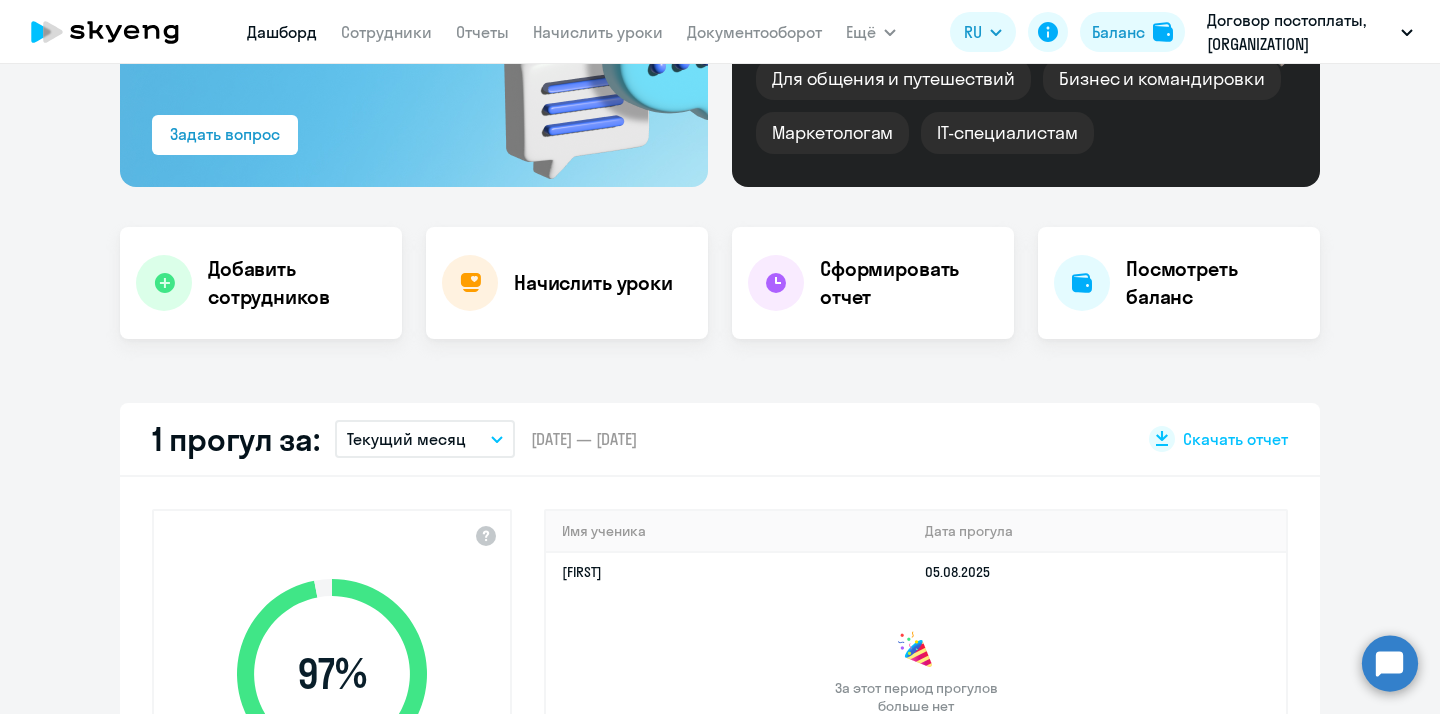 scroll, scrollTop: 0, scrollLeft: 0, axis: both 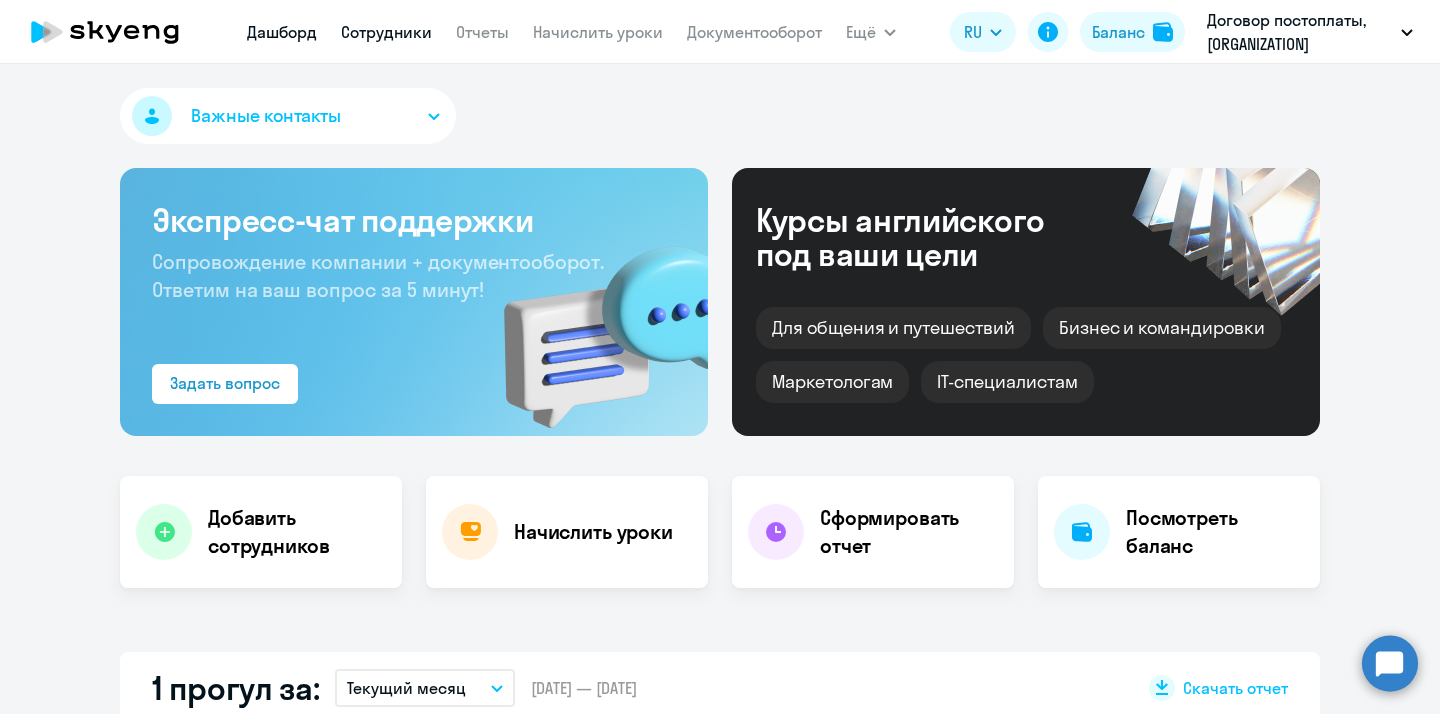 click on "Сотрудники" at bounding box center (386, 32) 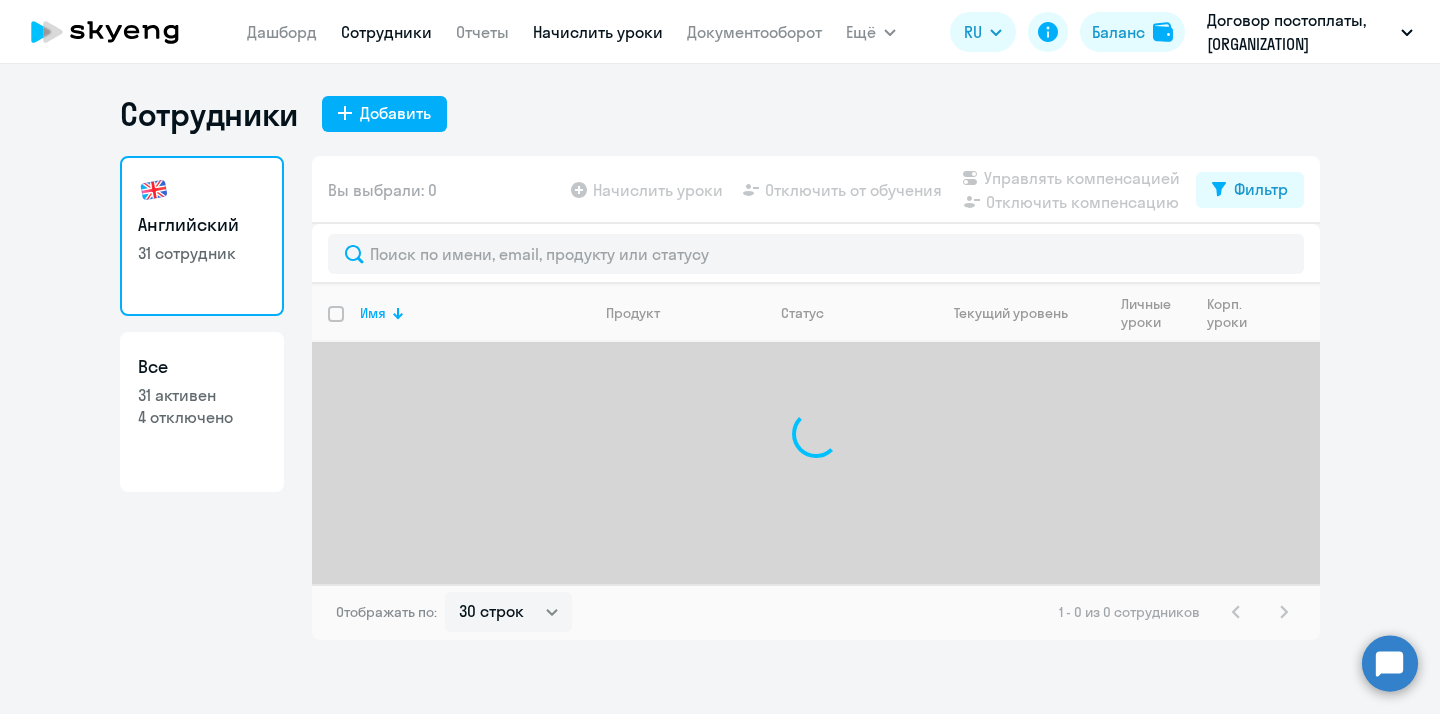 click on "Начислить уроки" at bounding box center [598, 32] 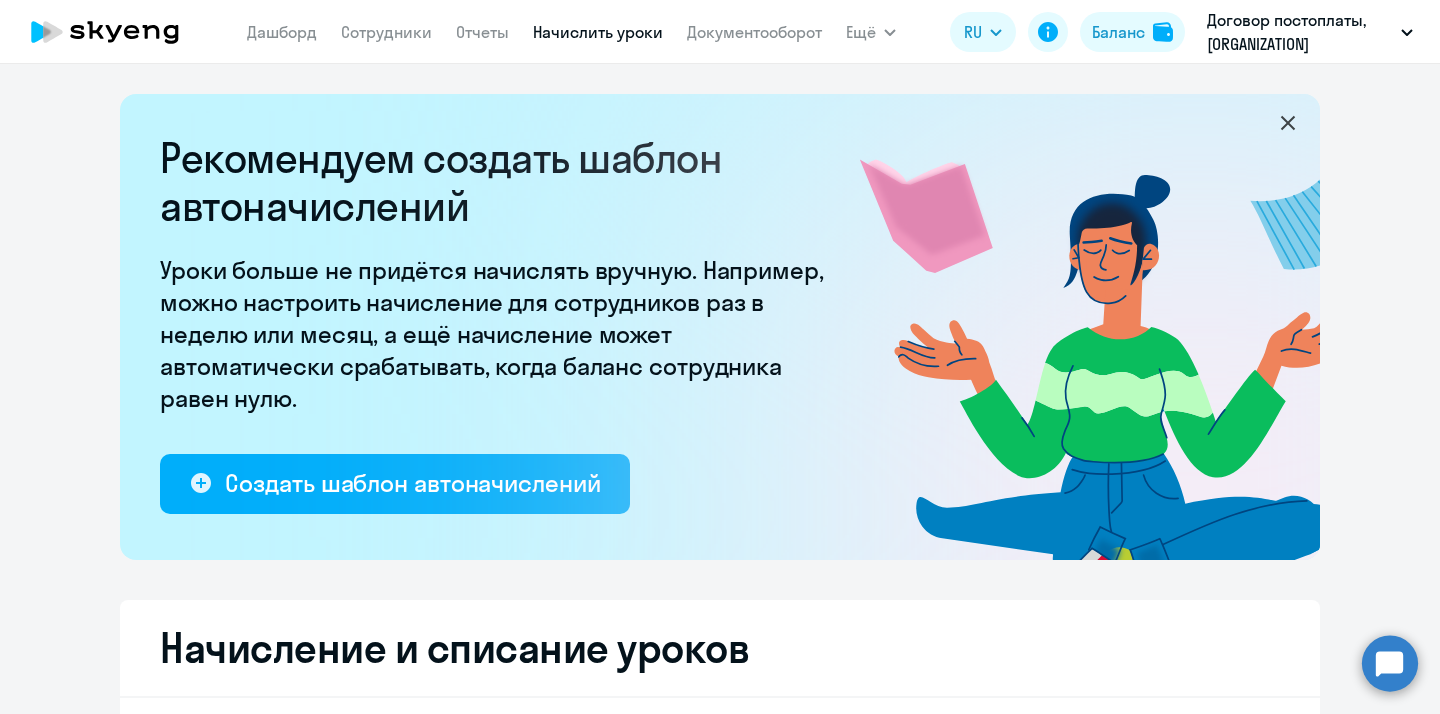 select on "10" 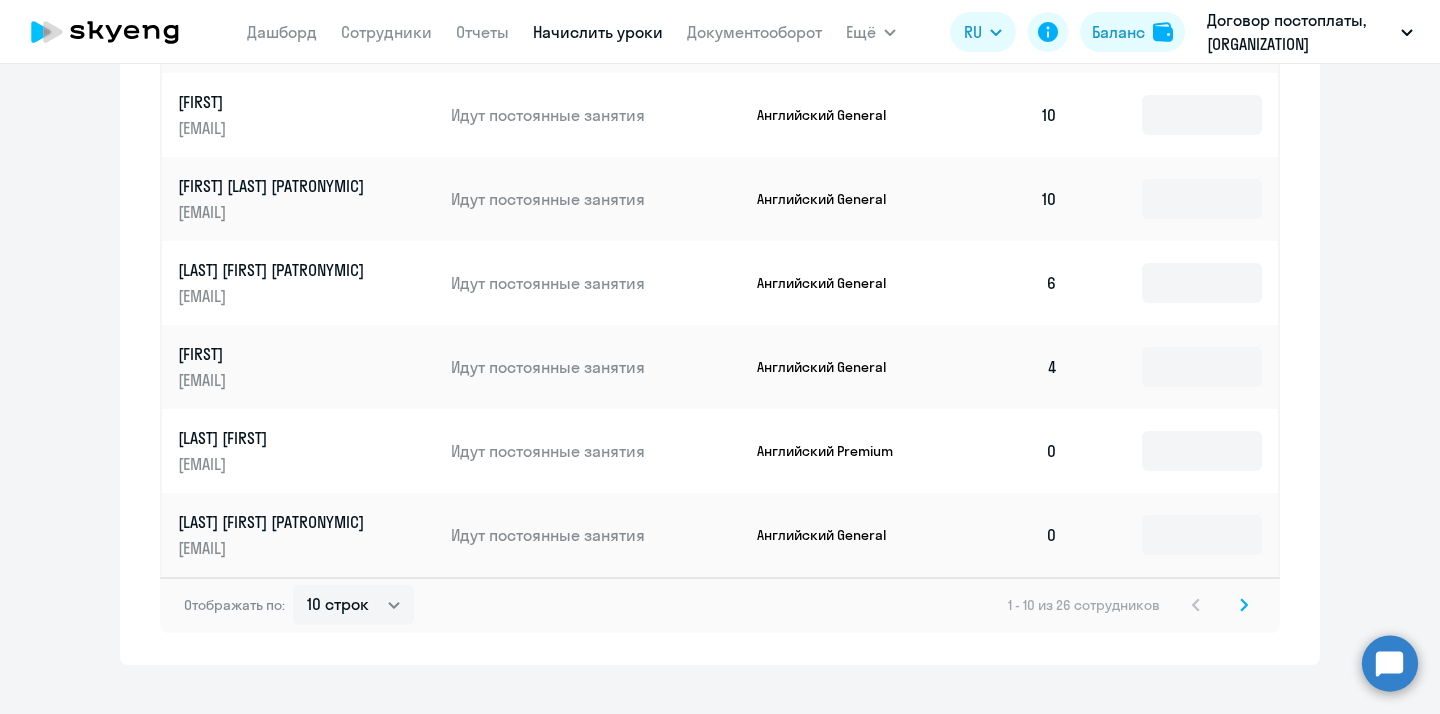 scroll, scrollTop: 1324, scrollLeft: 0, axis: vertical 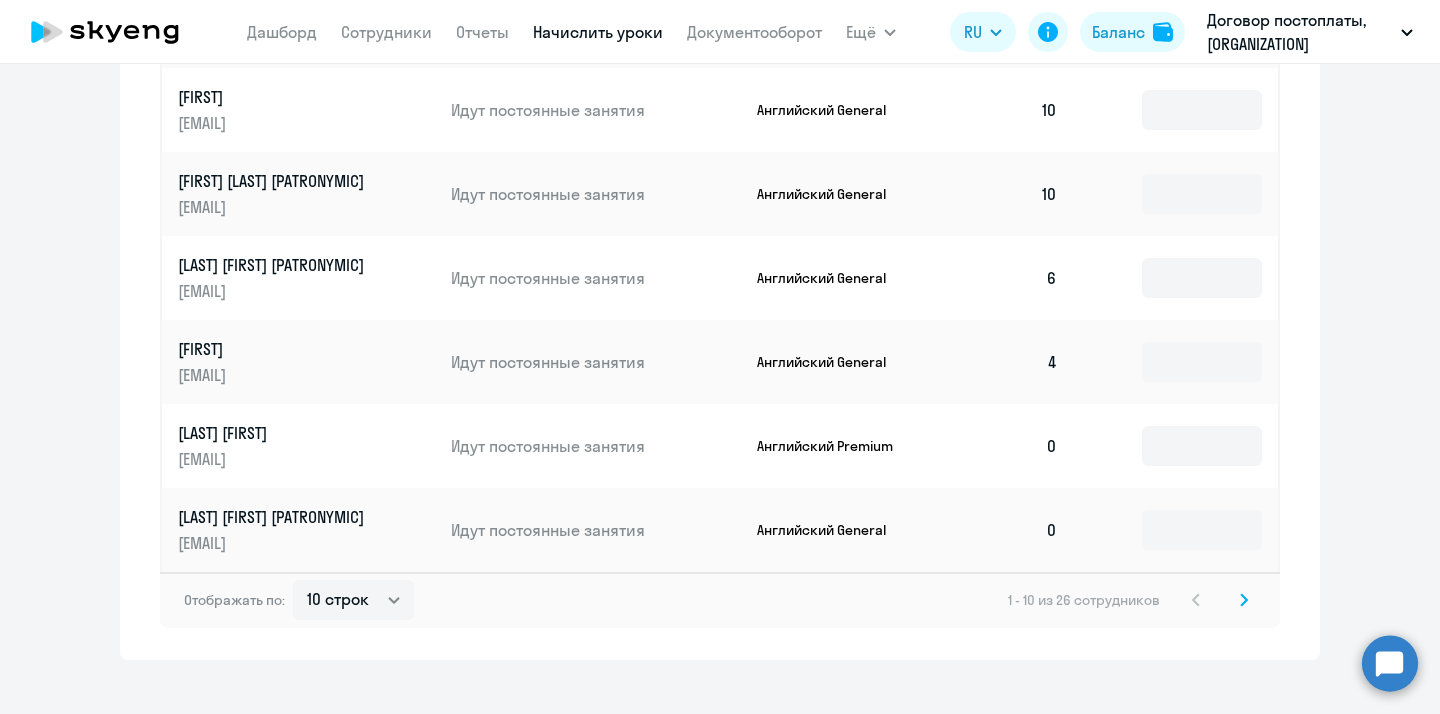 click 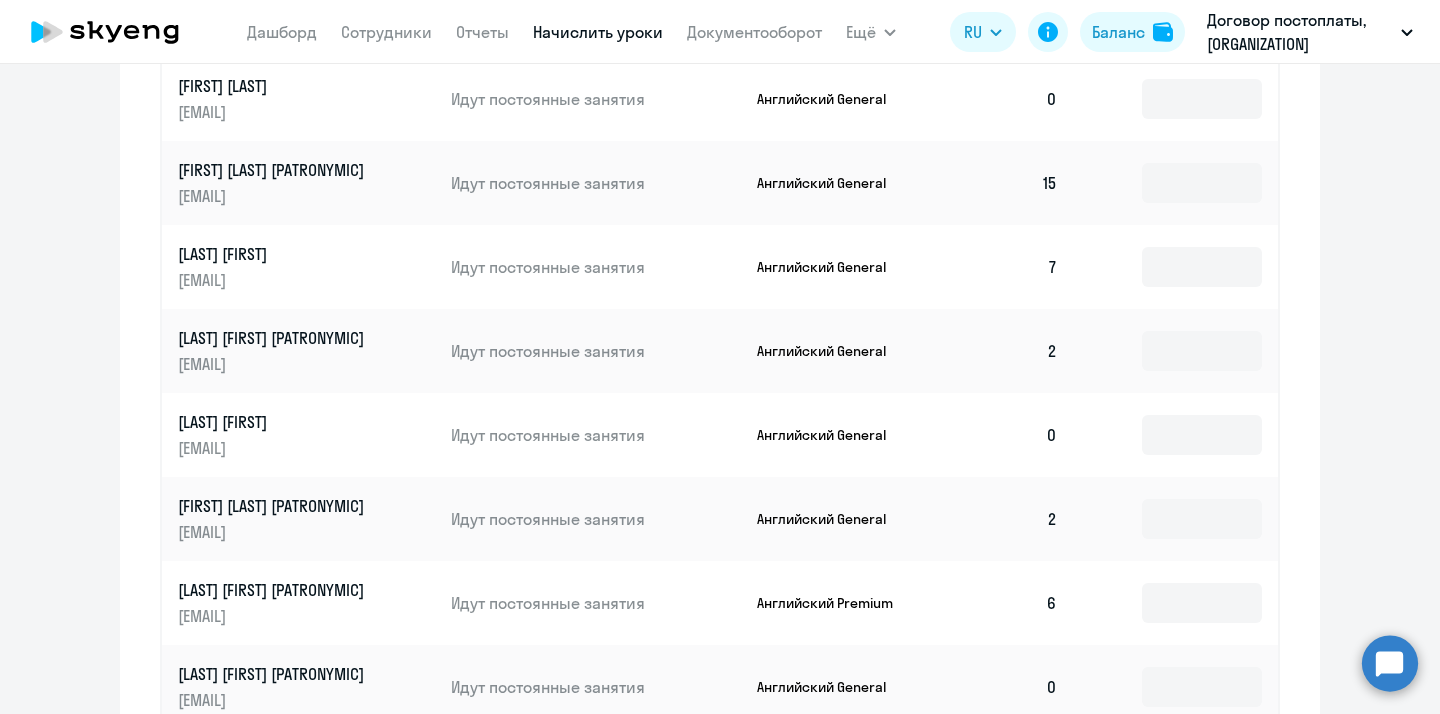 scroll, scrollTop: 1177, scrollLeft: 0, axis: vertical 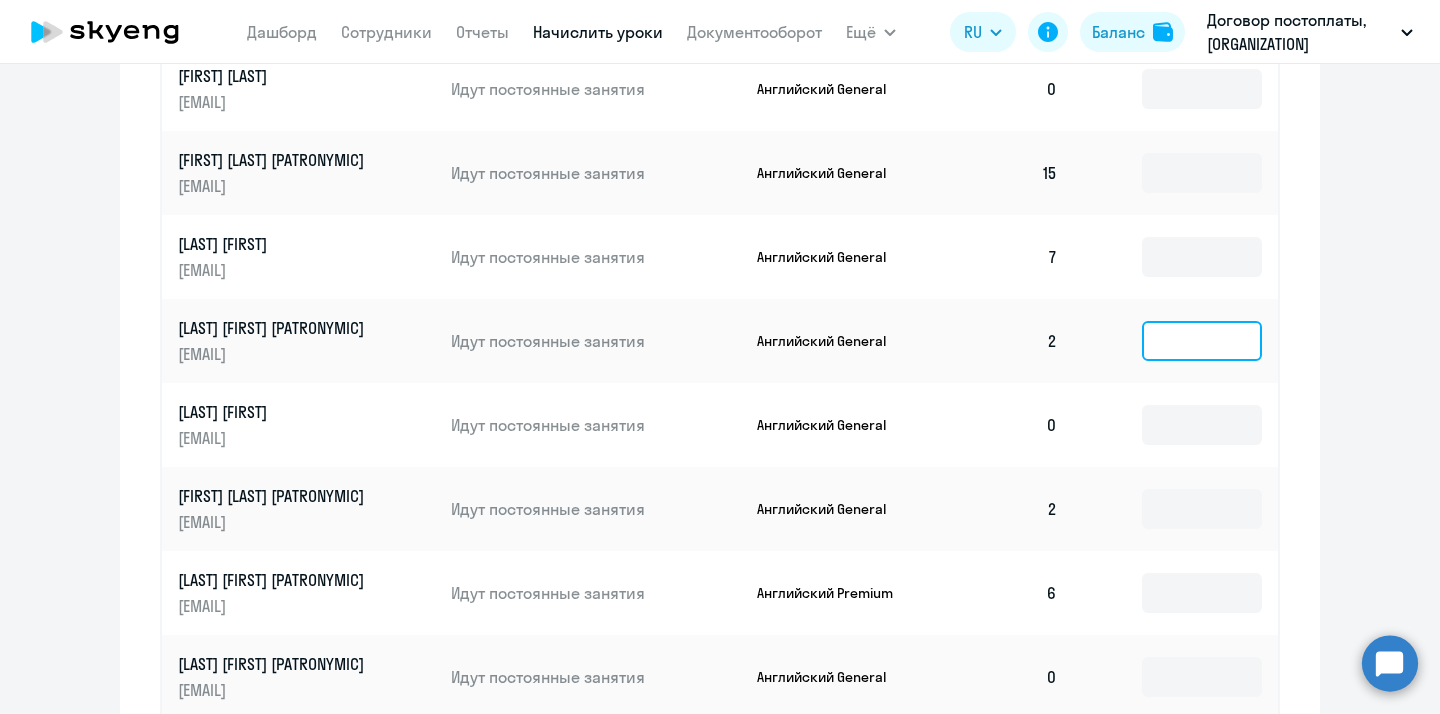 click 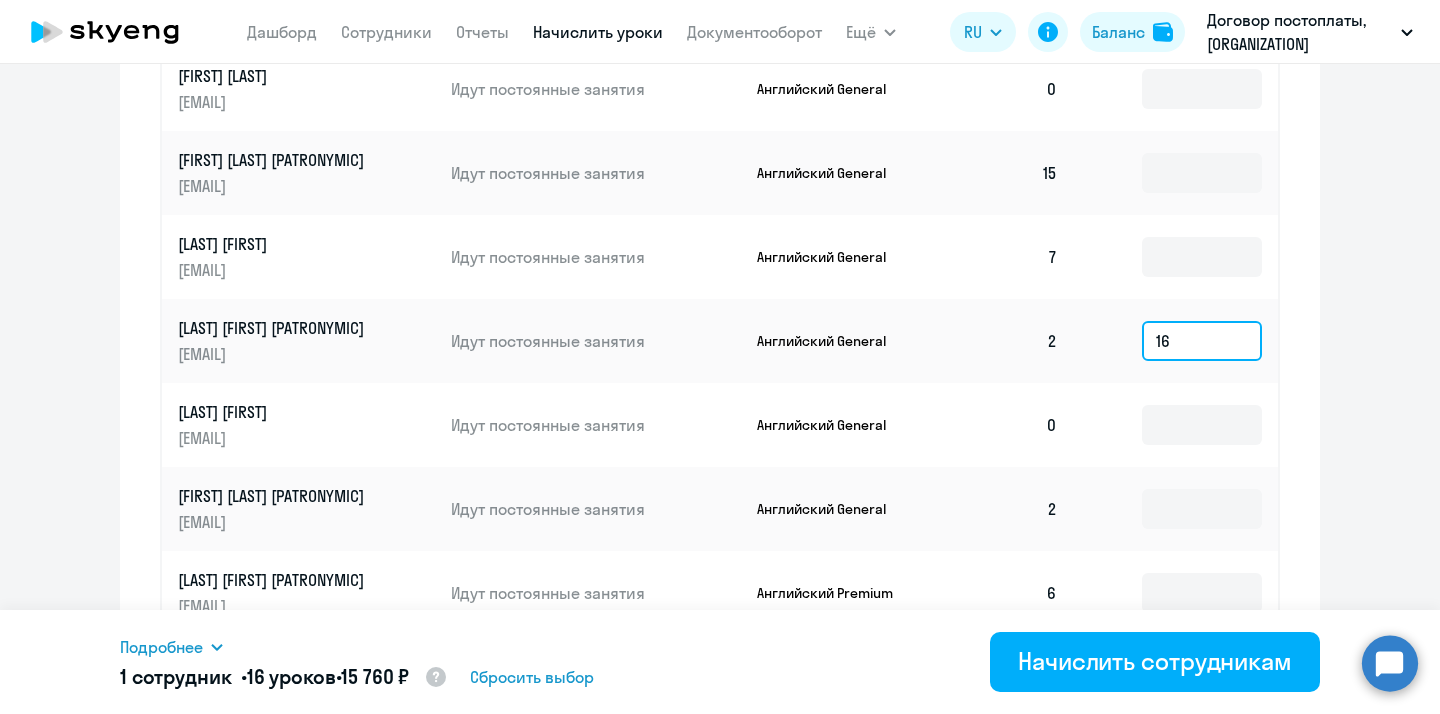 type on "16" 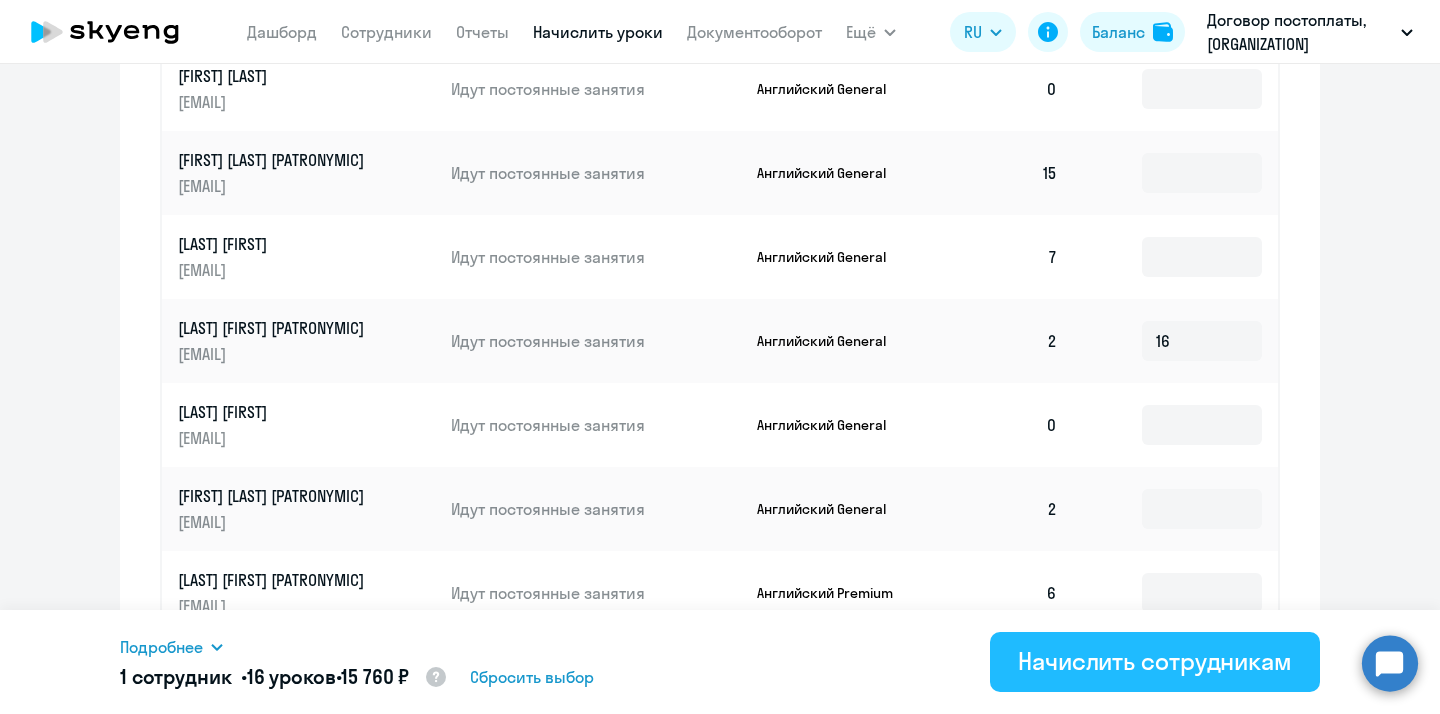 click on "Начислить сотрудникам" at bounding box center [1155, 661] 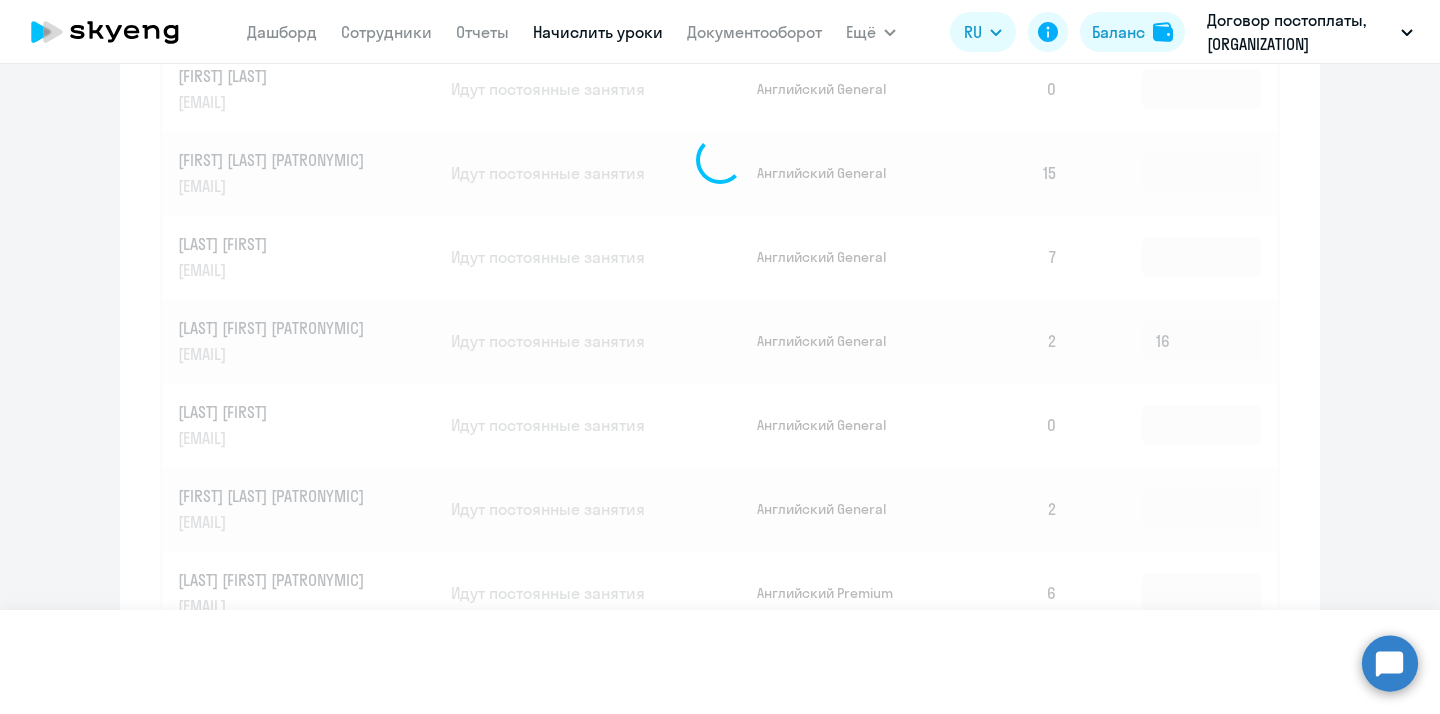 type 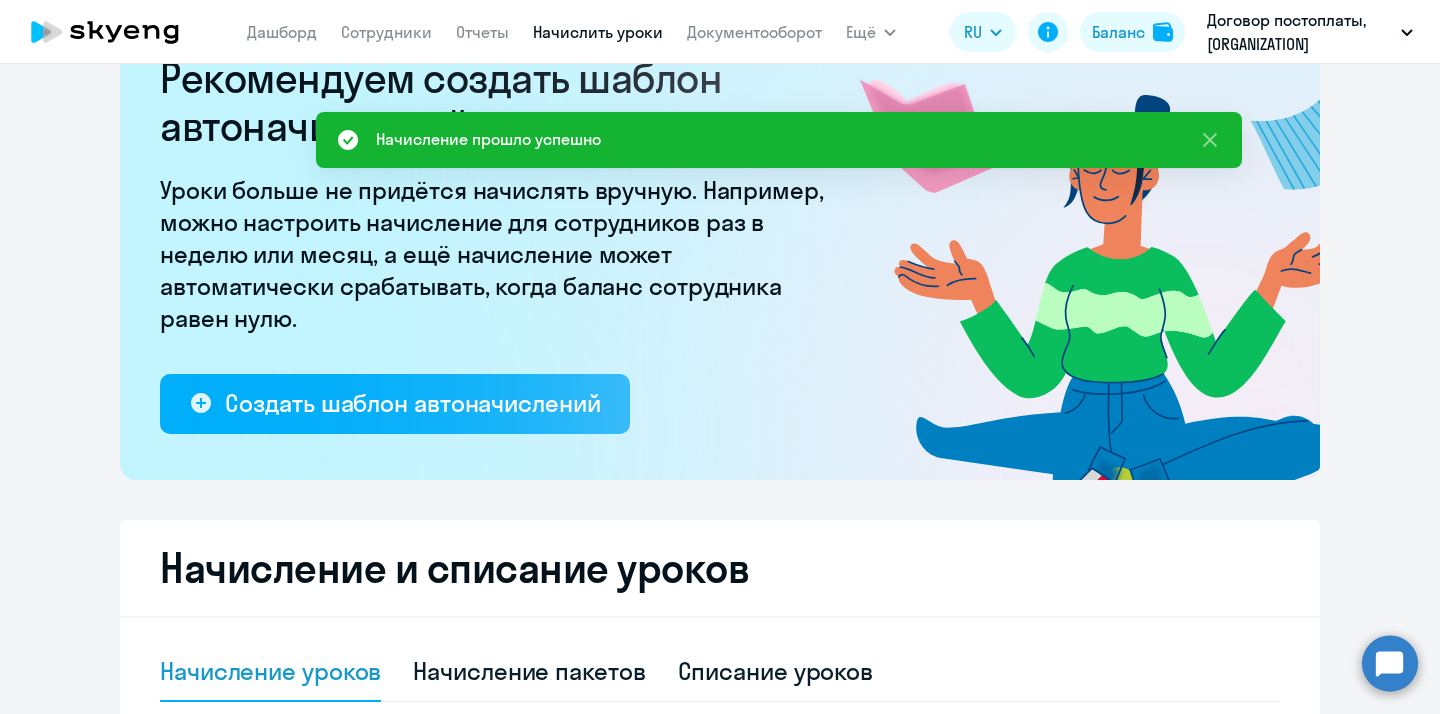 scroll, scrollTop: 0, scrollLeft: 0, axis: both 